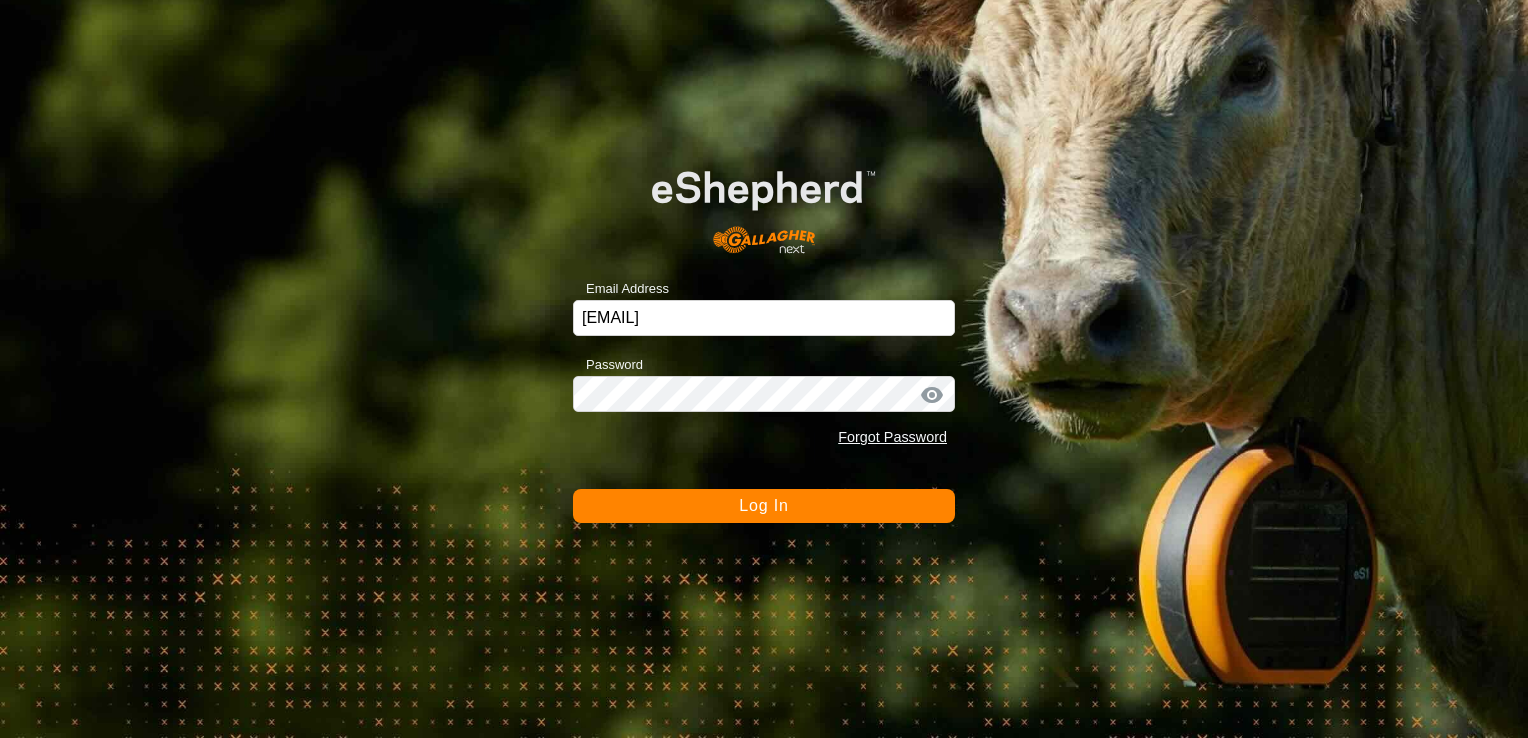 scroll, scrollTop: 0, scrollLeft: 0, axis: both 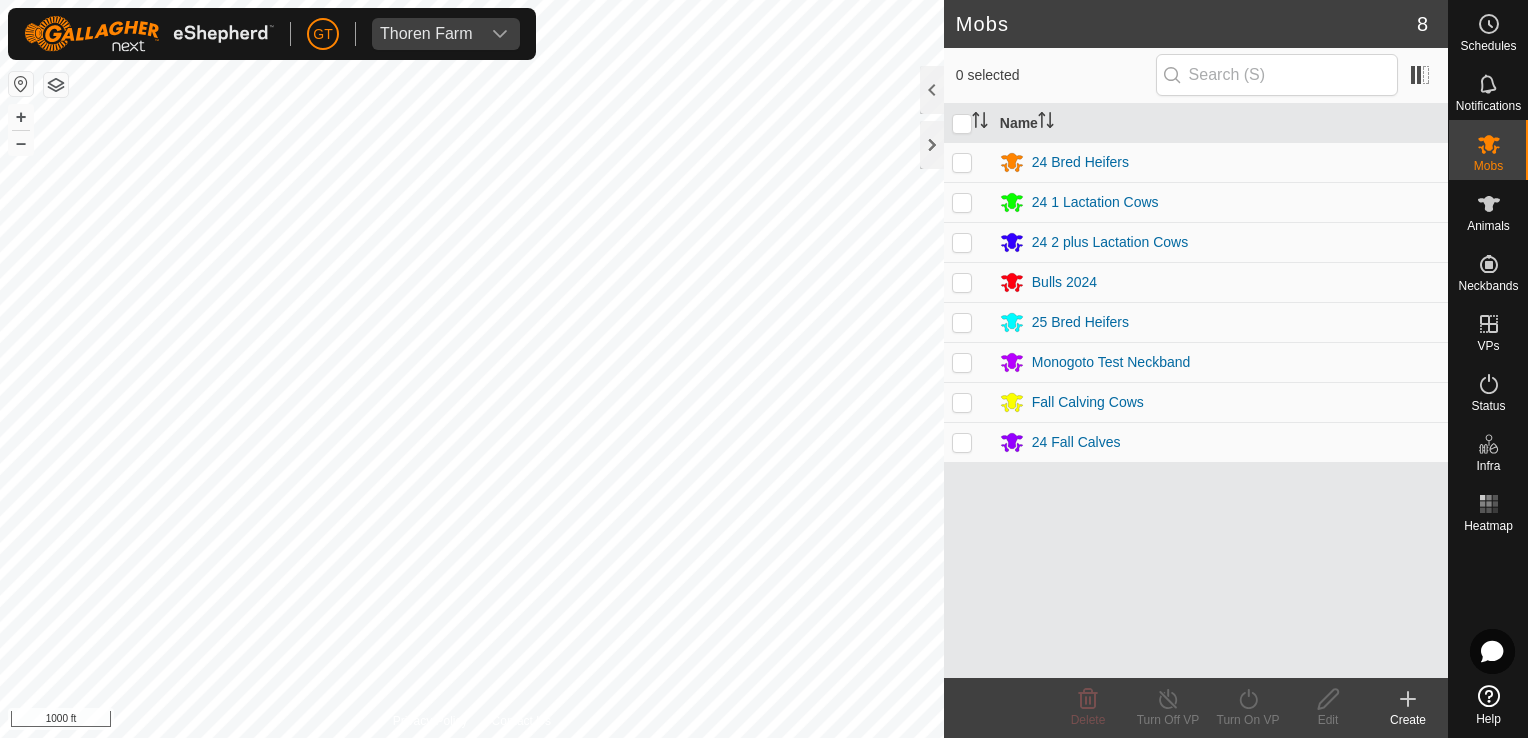 click on "GT Thoren Farm Schedules Notifications Mobs Animals Neckbands VPs Status Infra Heatmap Help Mobs 8 0 selected Name 24 Bred Heifers 24 1 Lactation Cows 24 2 plus Lactation Cows Bulls 2024 25 Bred Heifers Monogoto Test Neckband Fall Calving Cows 24 Fall Calves Delete Turn Off VP Turn On VP Edit Create Privacy Policy Contact Us + – ⇧ i [DISTANCE]" at bounding box center (764, 369) 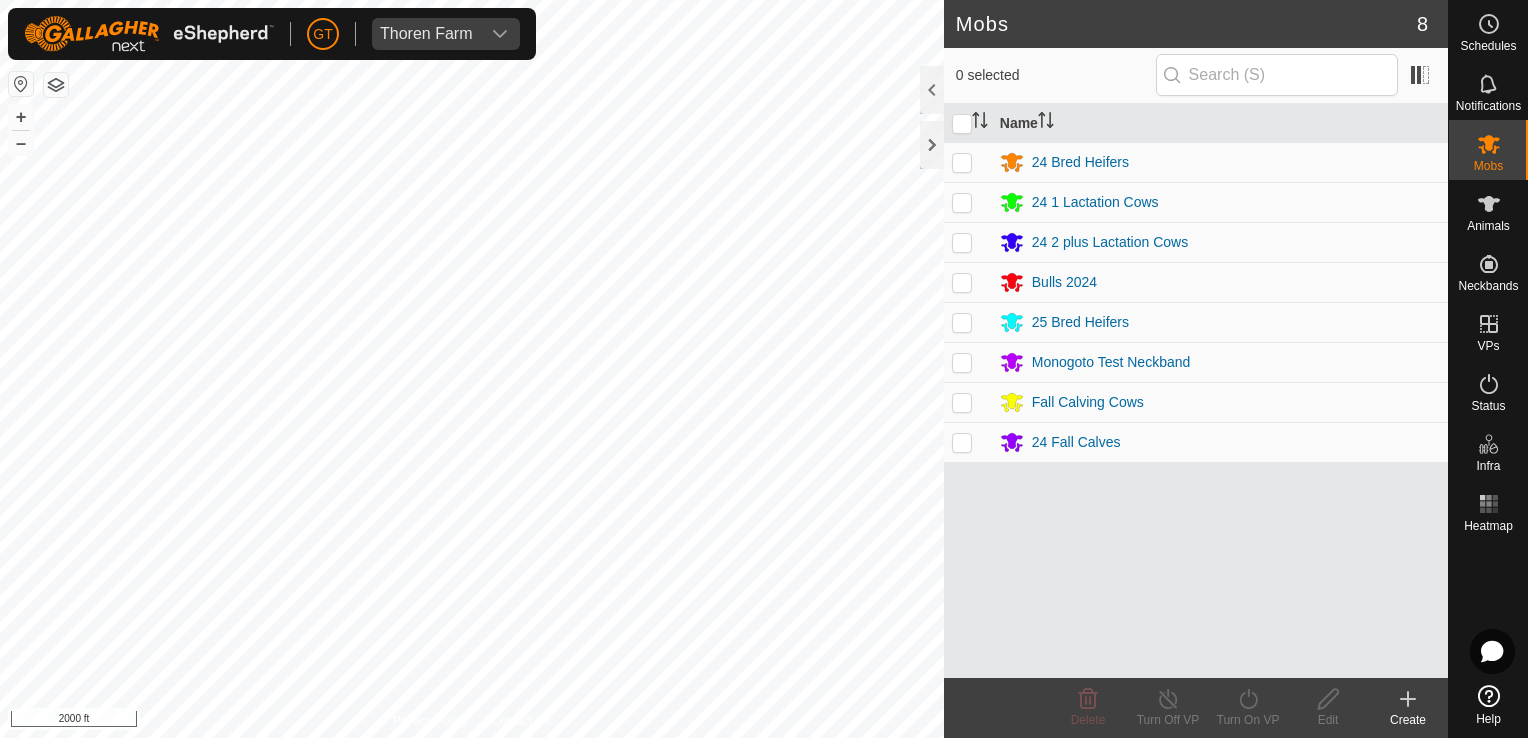 click on "GT Thoren Farm Schedules Notifications Mobs Animals Neckbands VPs Status Infra Heatmap Help Mobs 8 0 selected Name 24 Bred Heifers 24 1 Lactation Cows 24 2 plus Lactation Cows Bulls 2024 25 Bred Heifers Monogoto Test Neckband Fall Calving Cows 24 Fall Calves Delete Turn Off VP Turn On VP Edit Create Privacy Policy Contact Us + – ⇧ i [DISTANCE]" at bounding box center (764, 369) 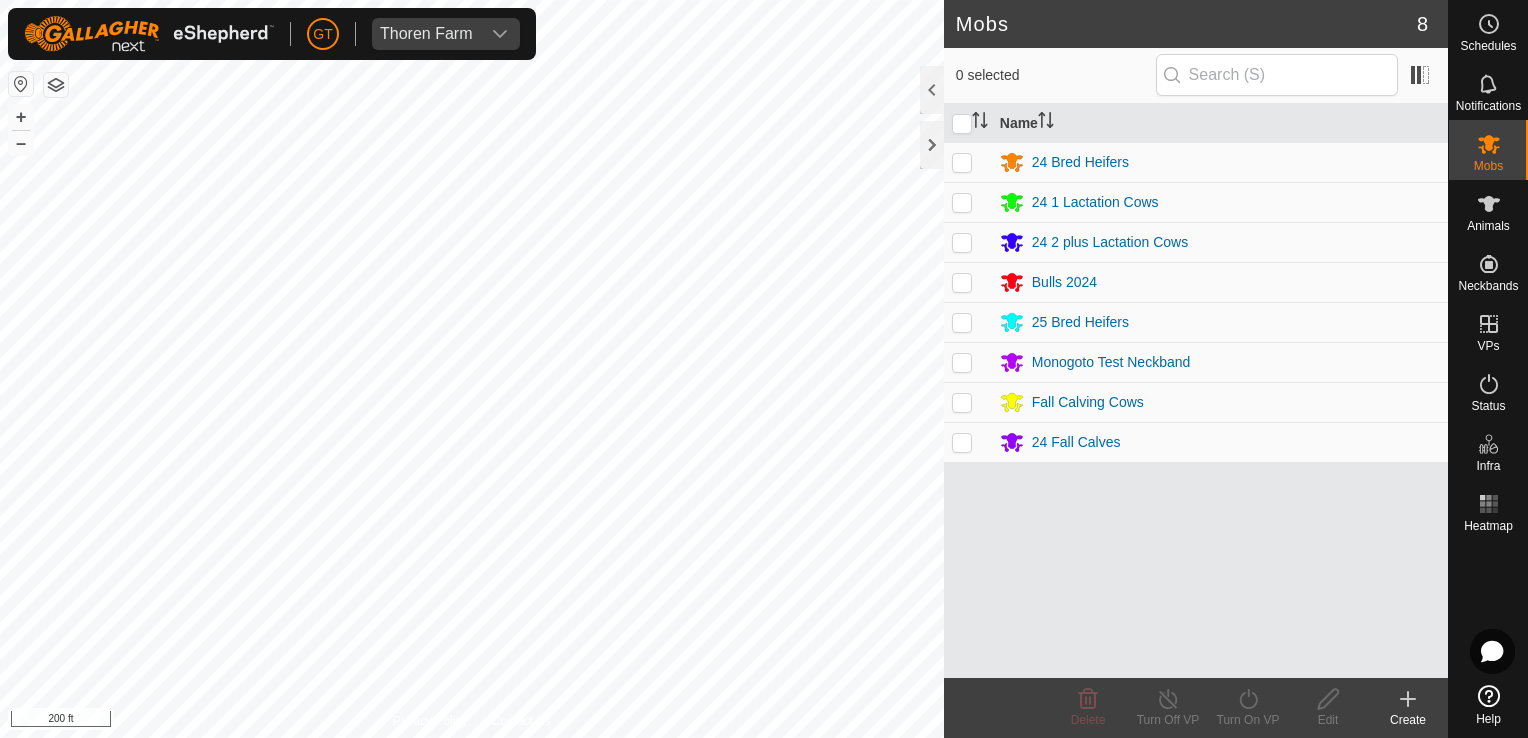 click on "GT Thoren Farm Schedules Notifications Mobs Animals Neckbands VPs Status Infra Heatmap Help Mobs 8 0 selected Name 24 Bred Heifers 24 1 Lactation Cows 24 2 plus Lactation Cows Bulls 2024 25 Bred Heifers Monogoto Test Neckband Fall Calving Cows 24 Fall Calves Delete Turn Off VP Turn On VP Edit Create Privacy Policy Contact Us + – ⇧ i [DISTANCE]" at bounding box center [764, 369] 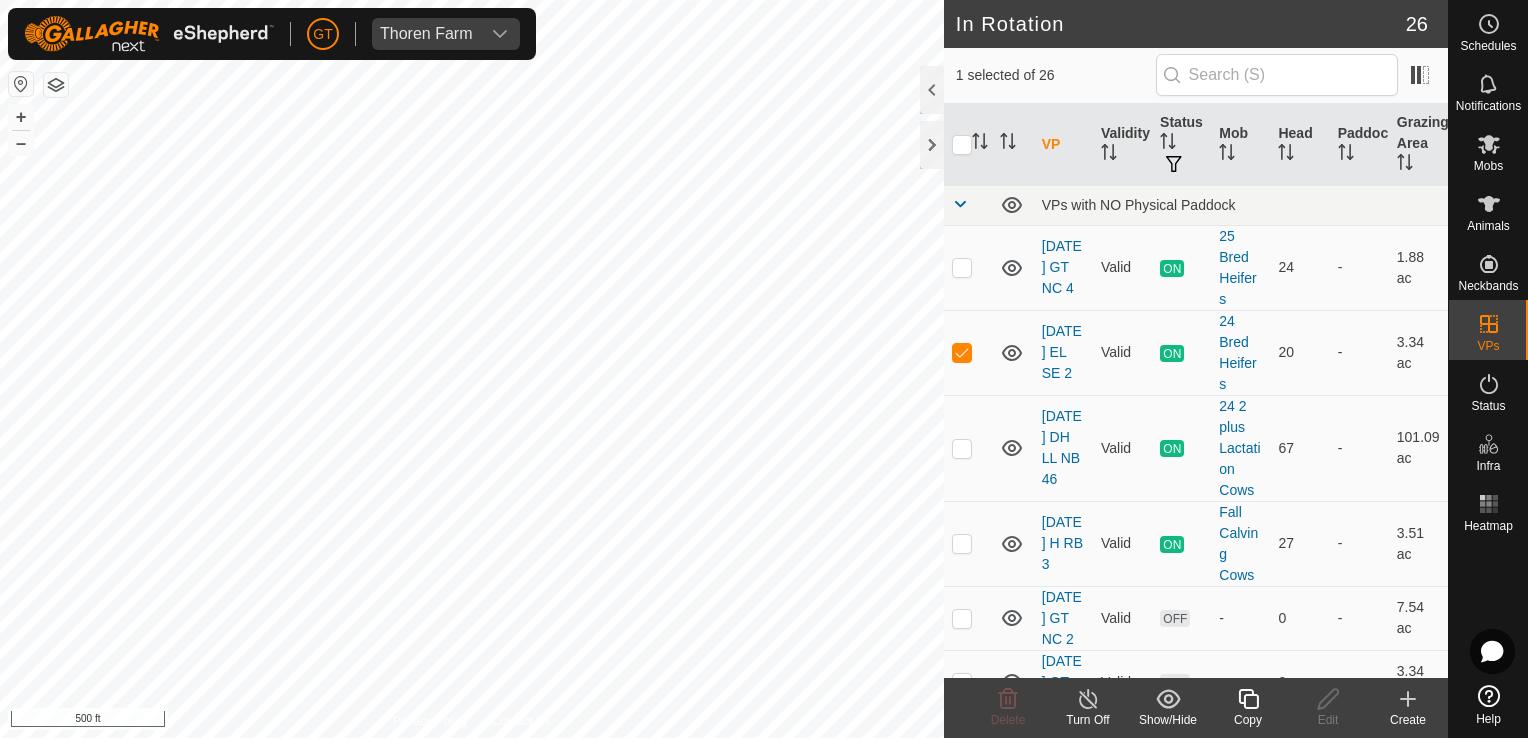 click 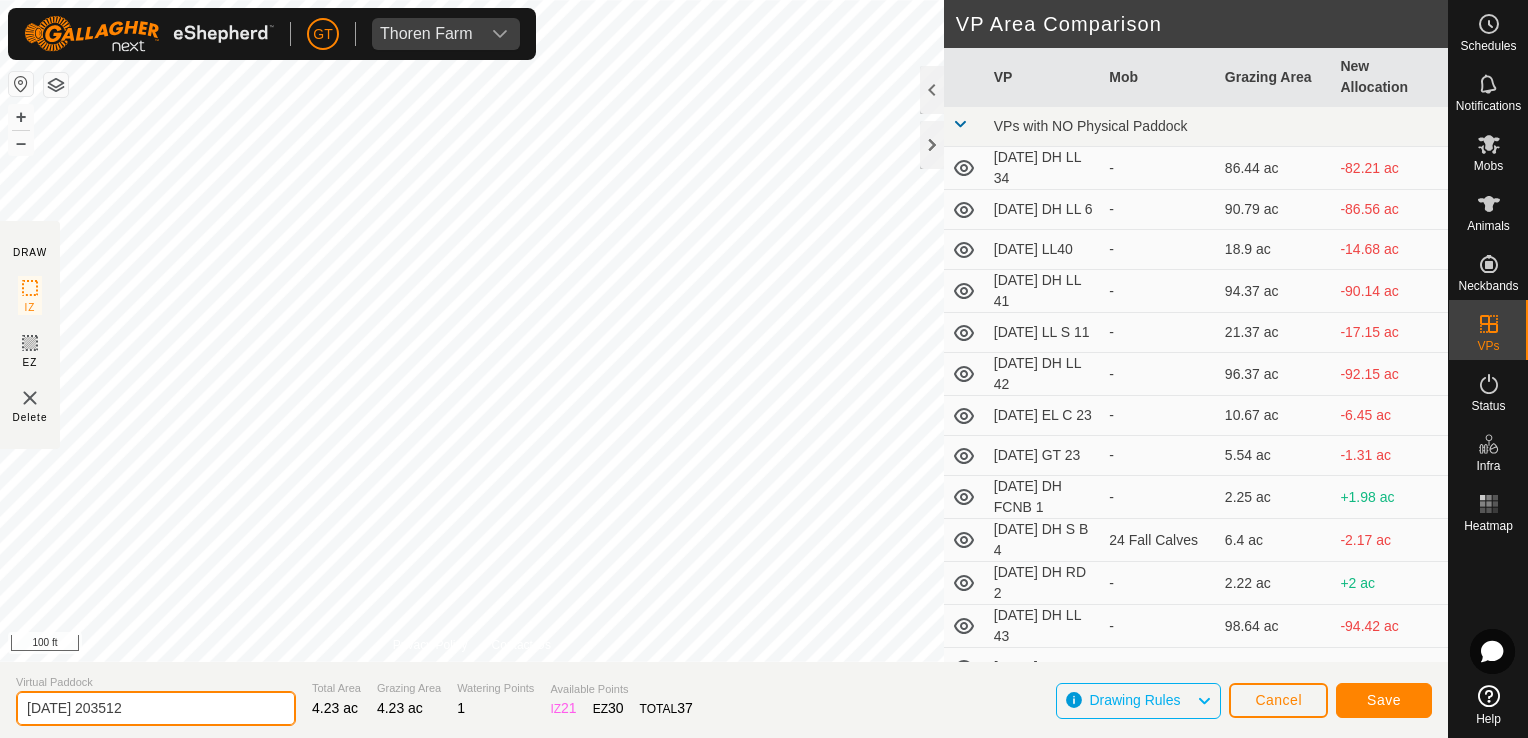 click on "[DATE] 203512" 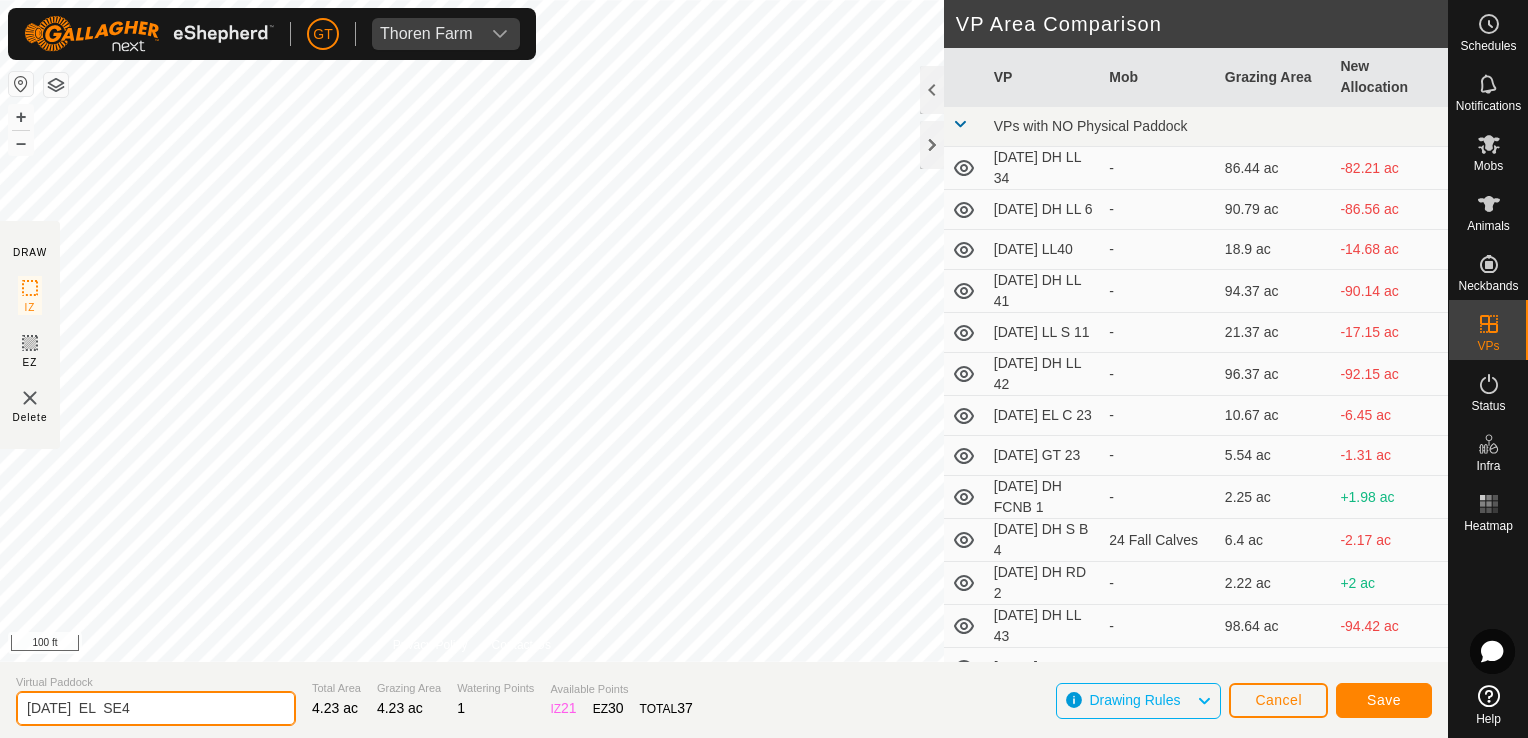 type on "[DATE]  EL  SE4" 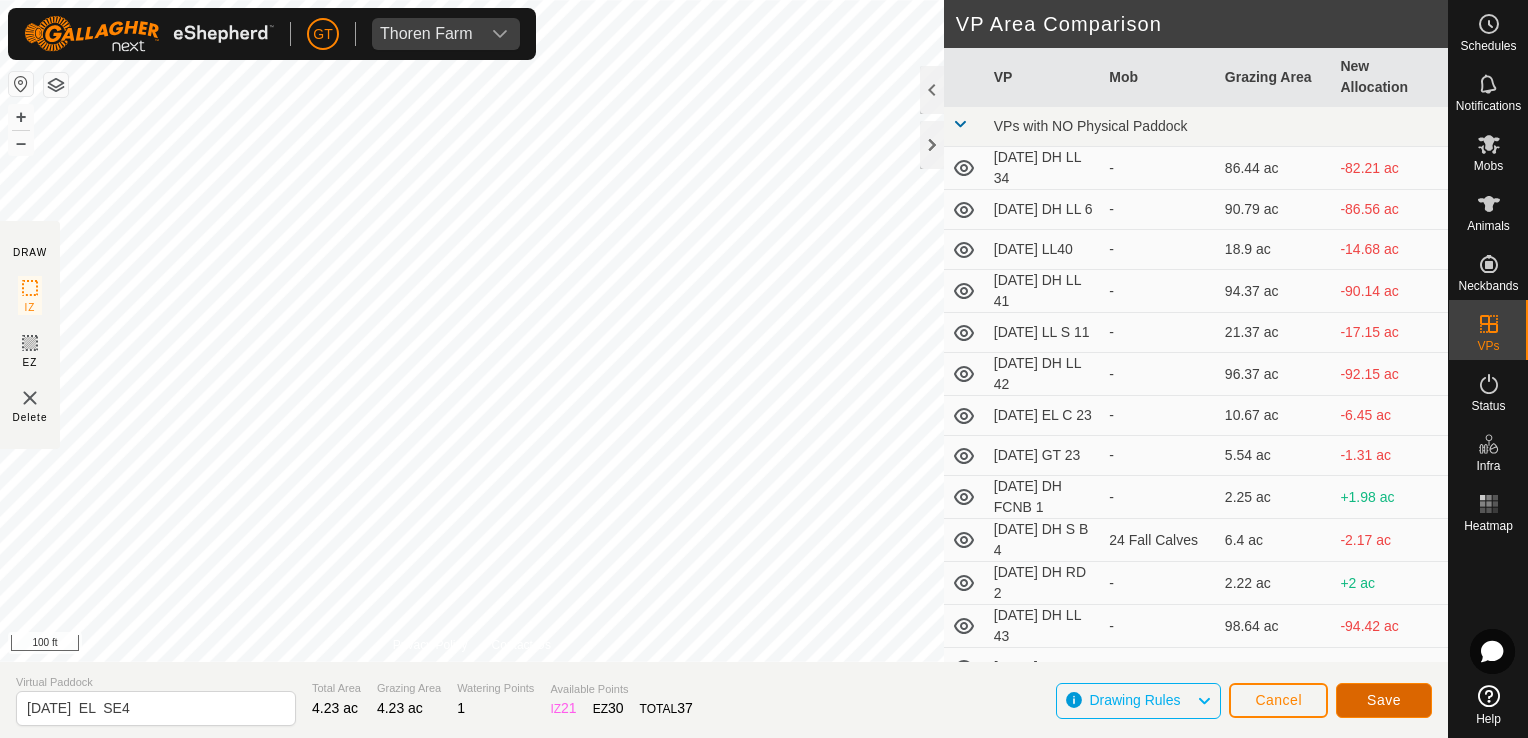 click on "Save" 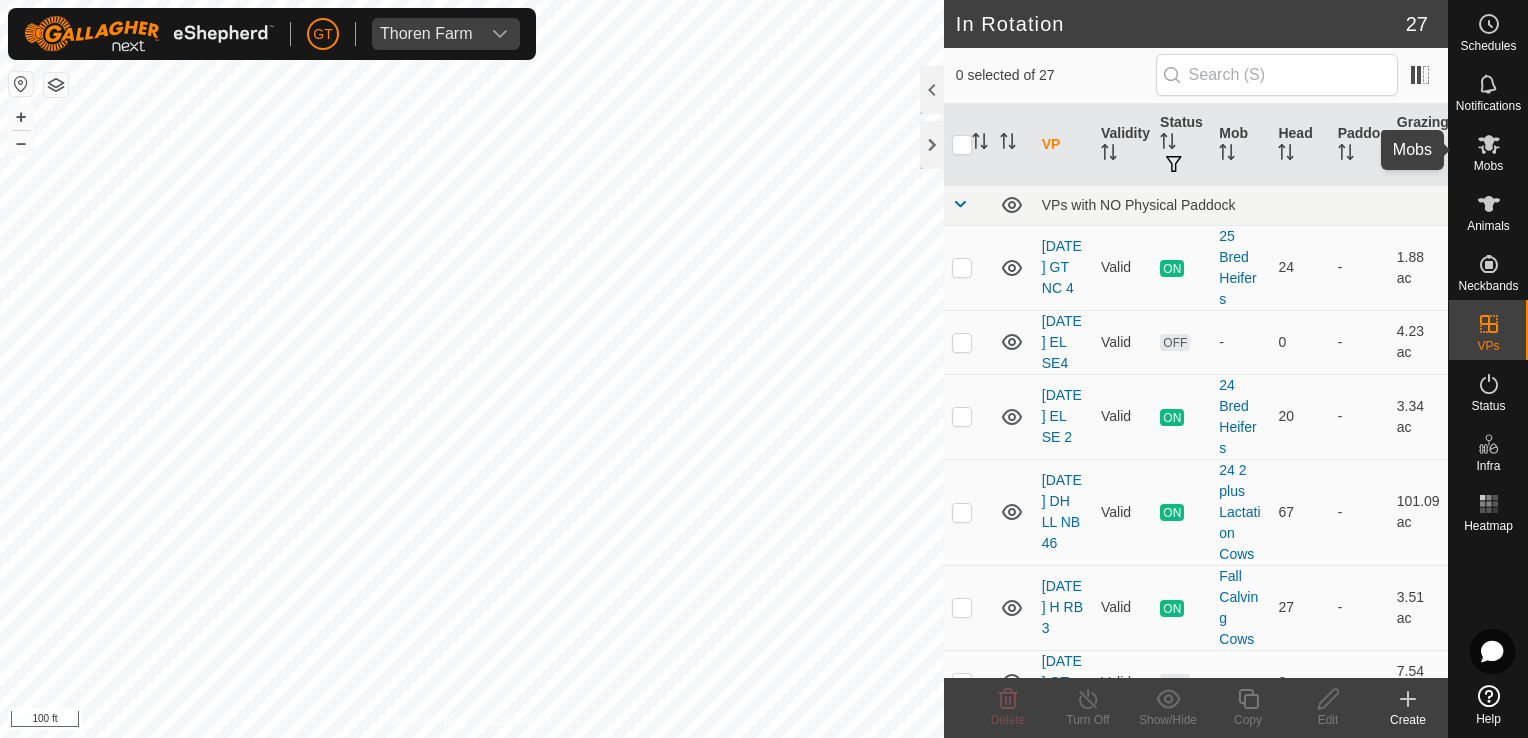 click 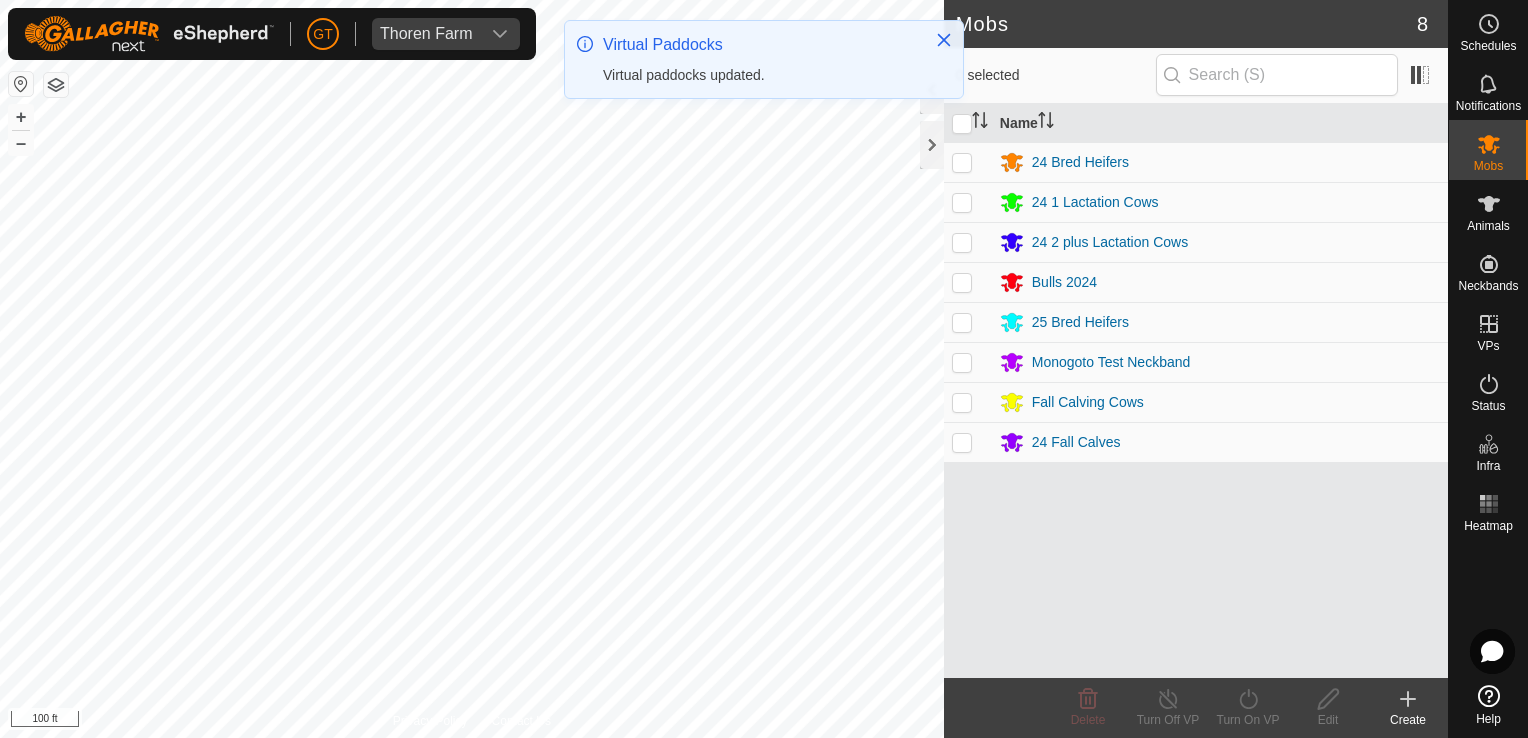 click at bounding box center (962, 162) 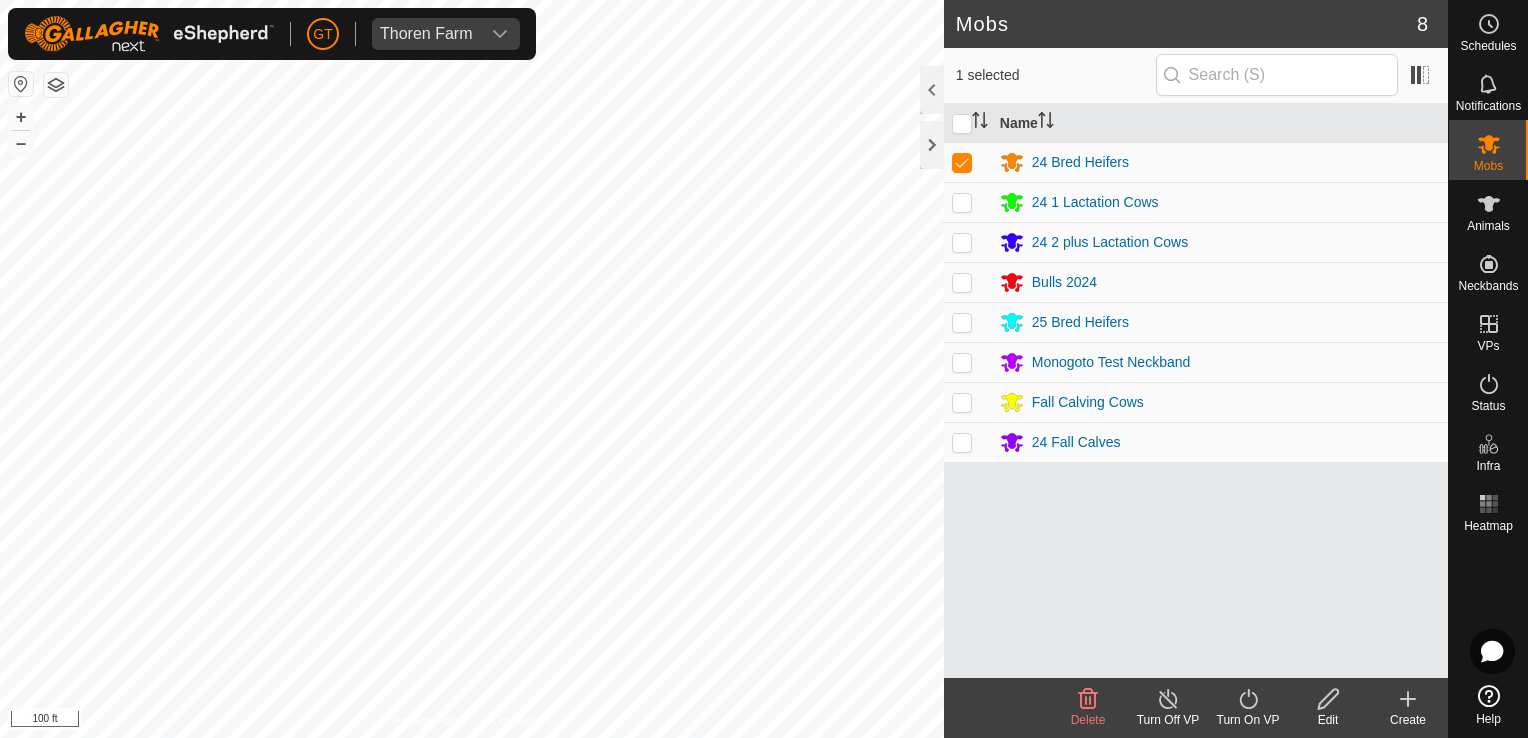 click 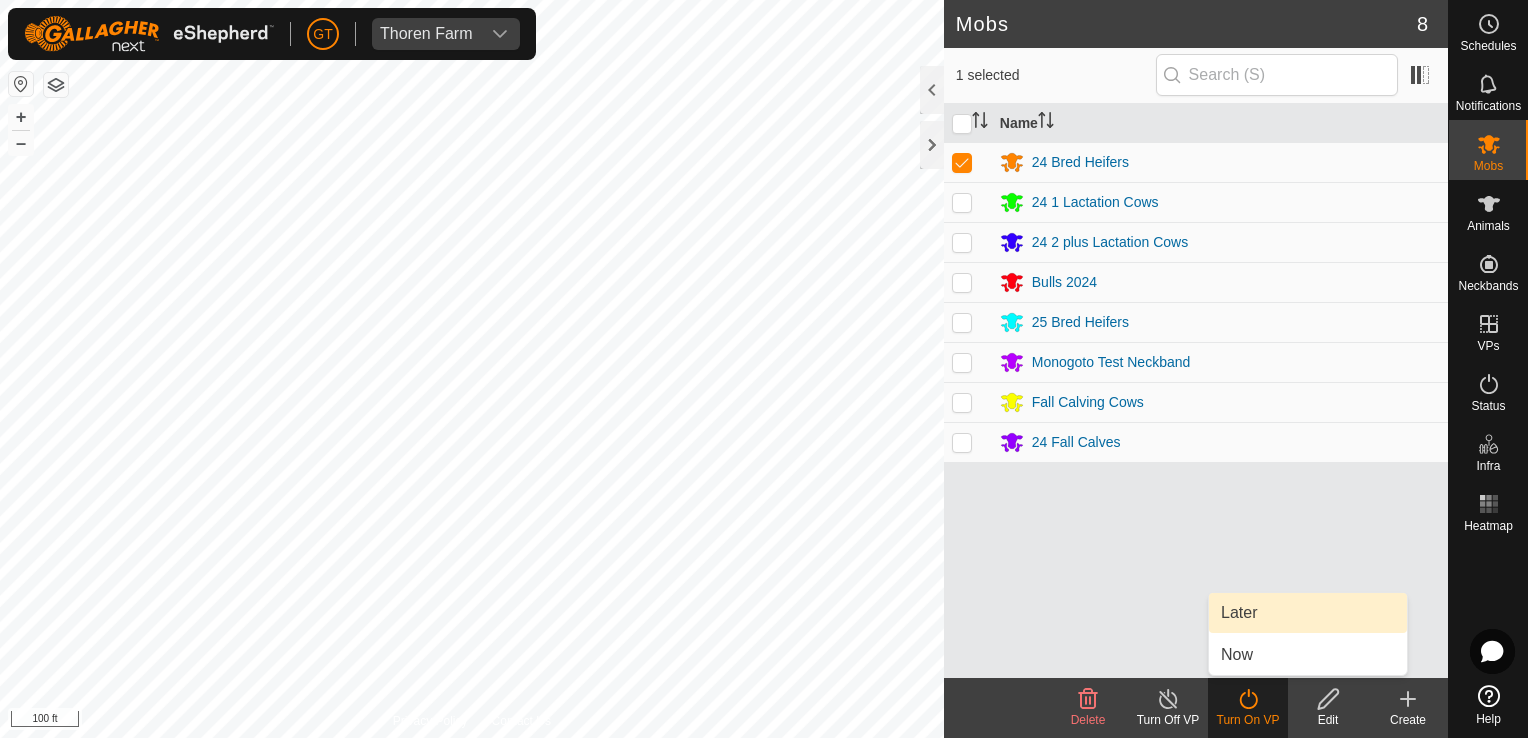 click on "Later" at bounding box center [1308, 613] 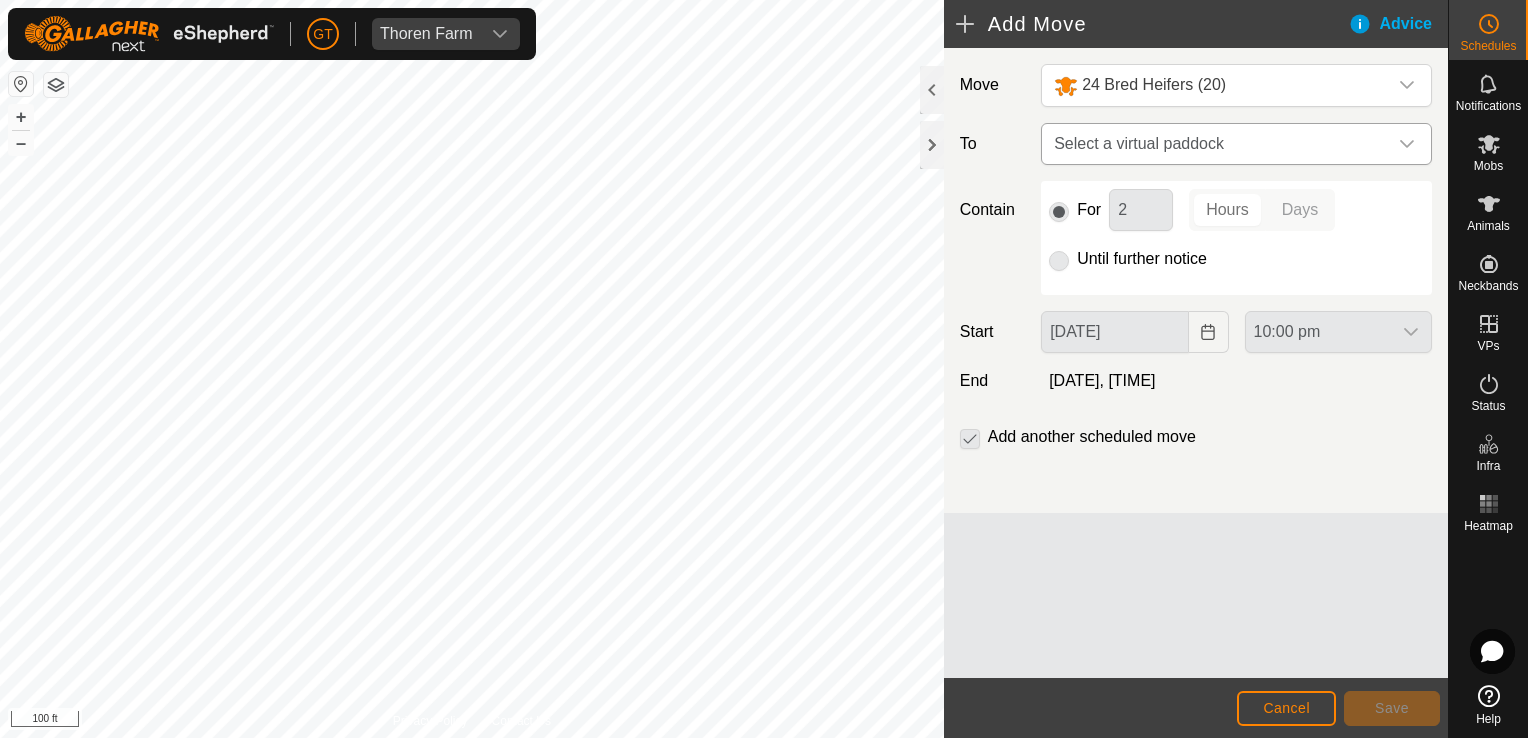 click 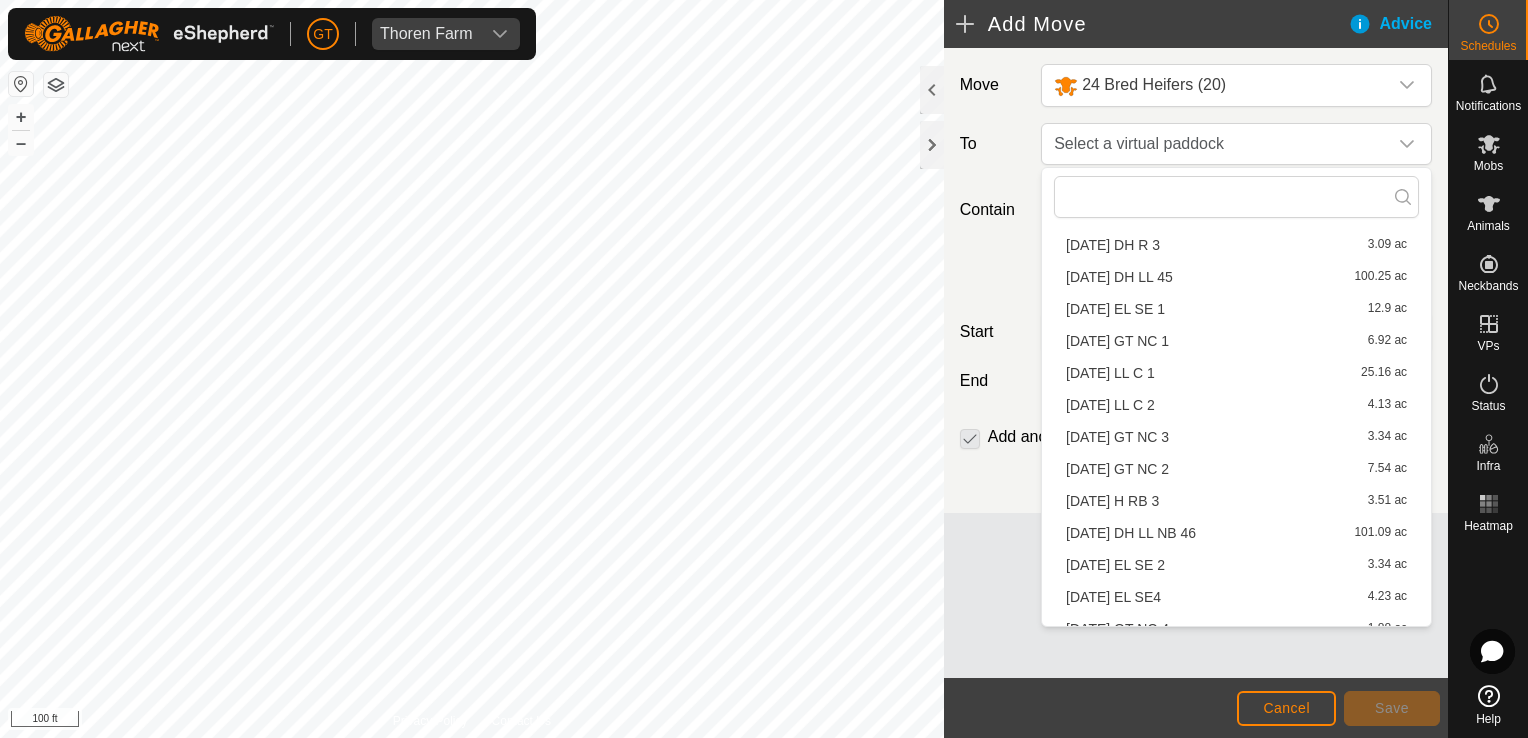 scroll, scrollTop: 508, scrollLeft: 0, axis: vertical 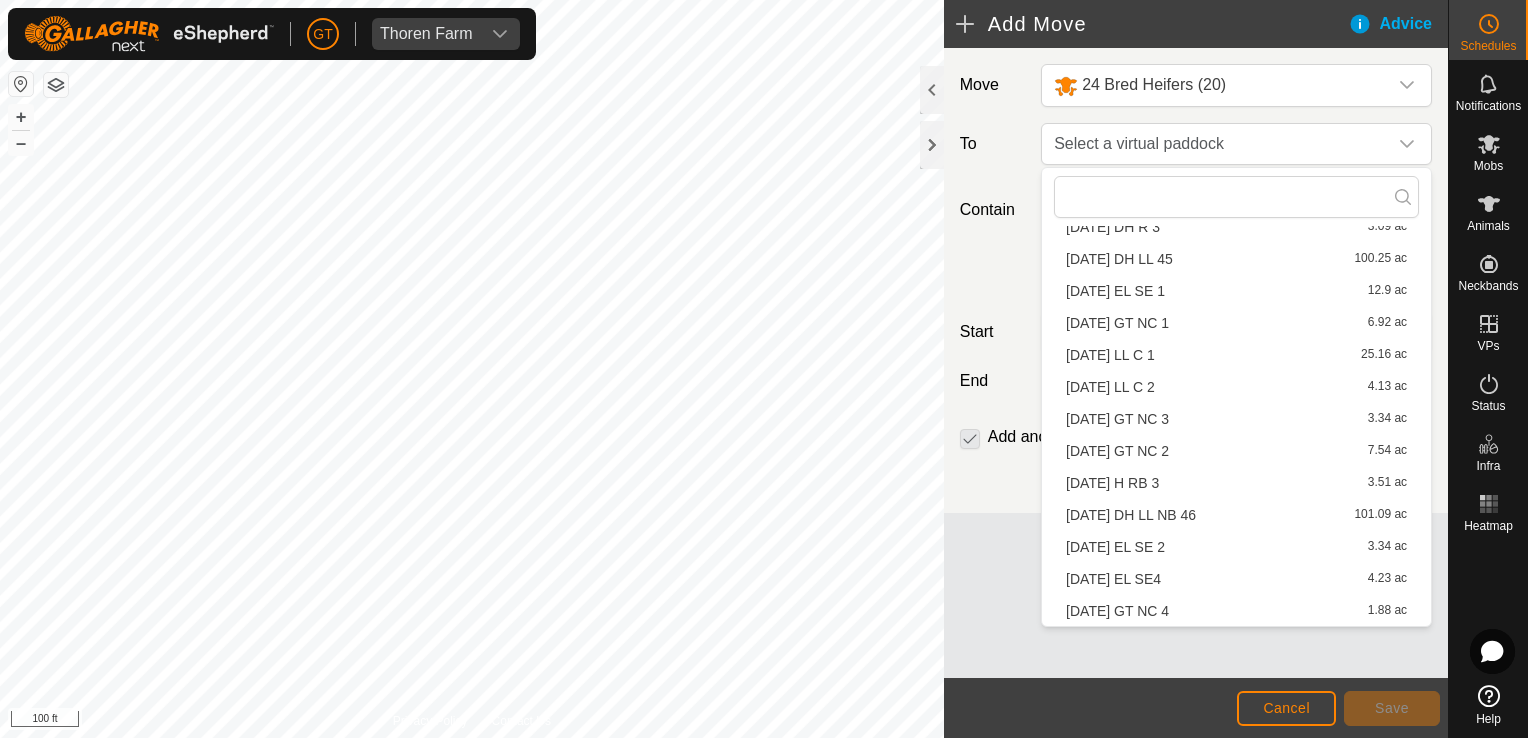 click on "[DATE]  EL  SE4  4.23 ac" at bounding box center (1236, 579) 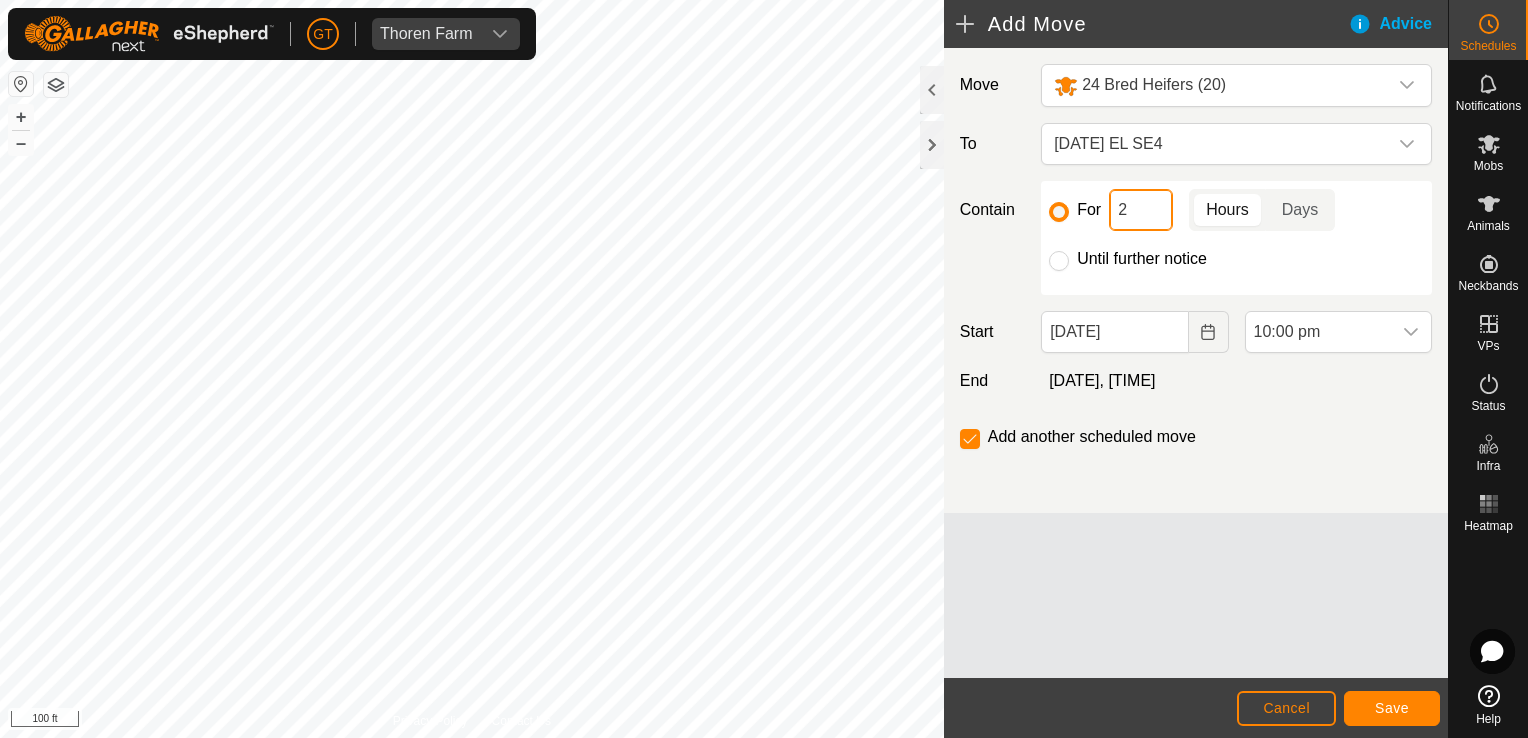 click on "2" 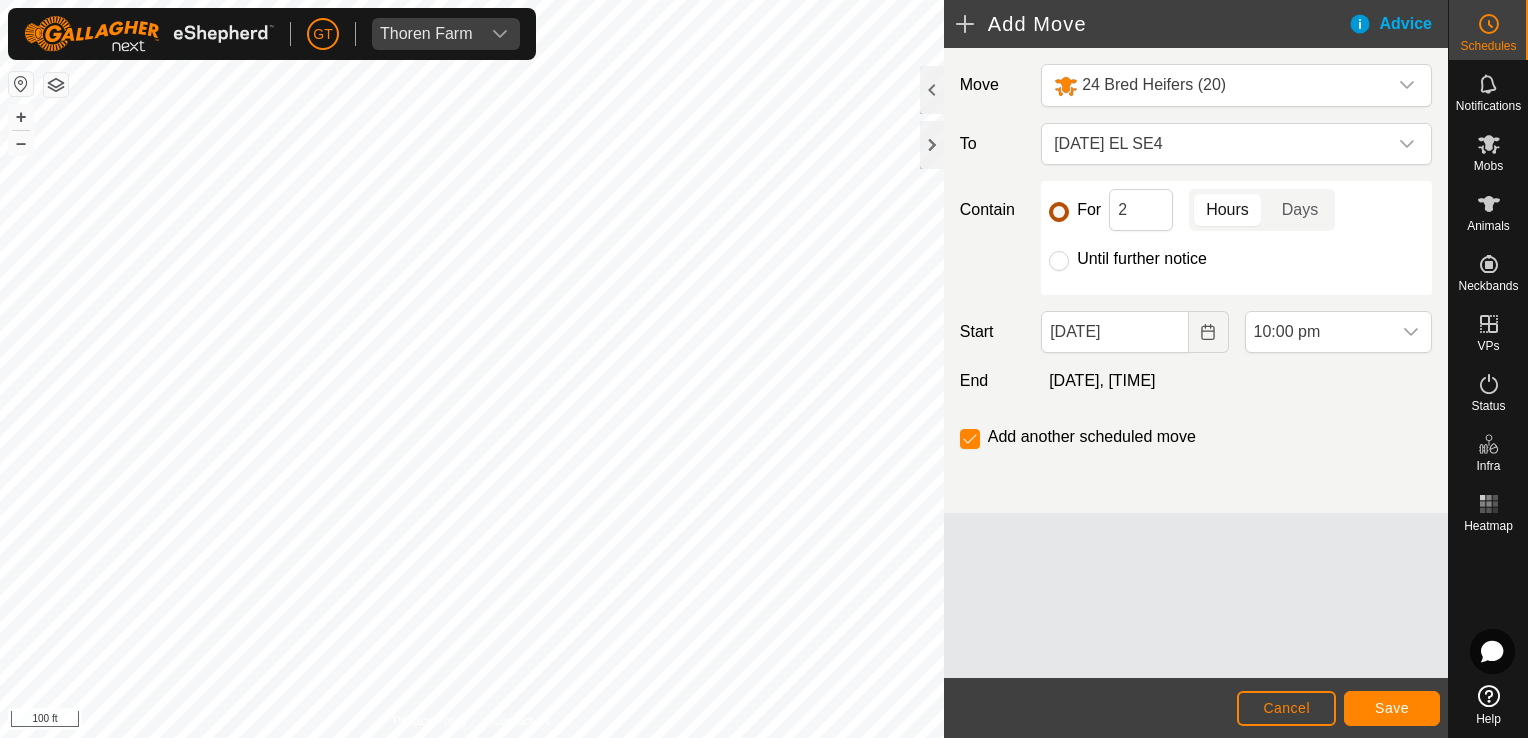 click on "For" at bounding box center [1059, 212] 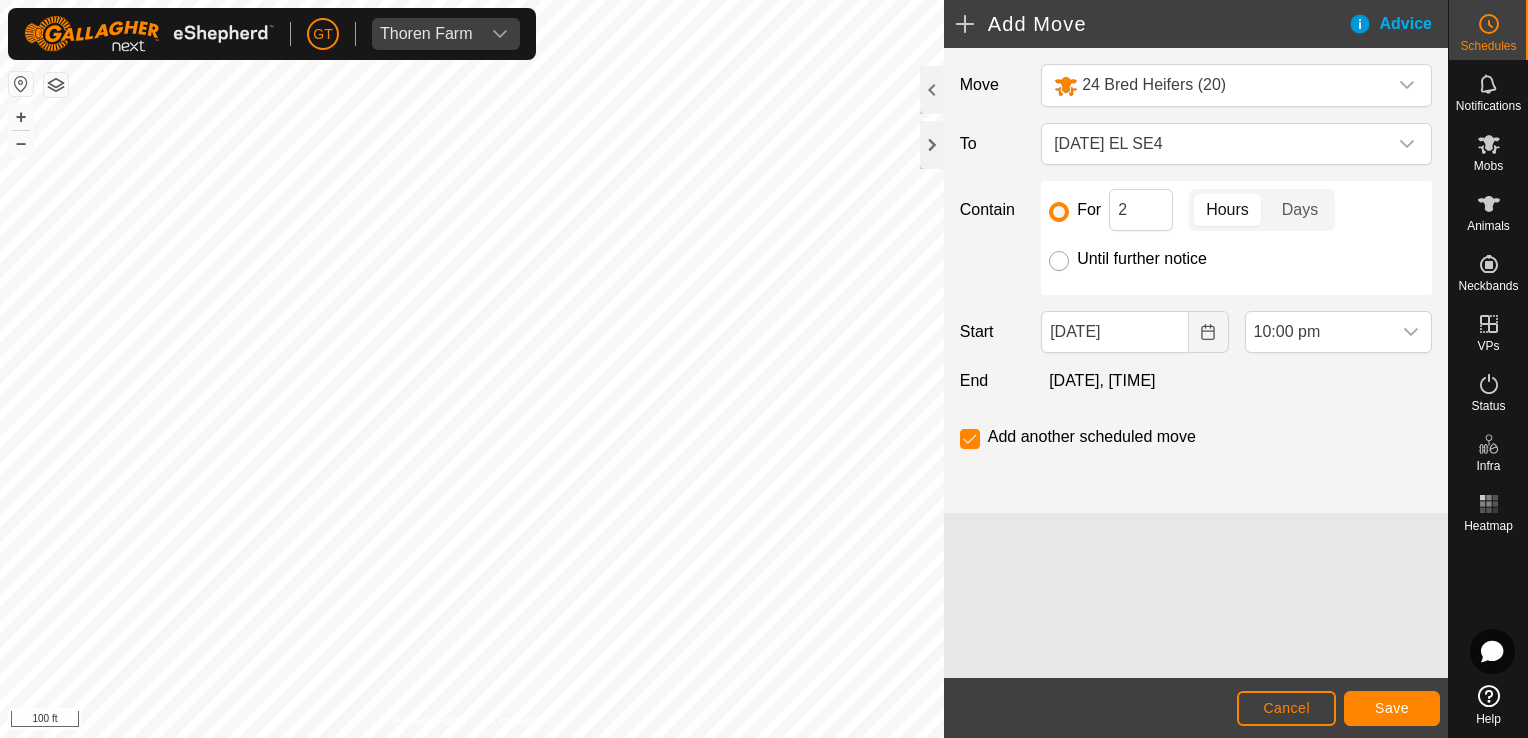 click on "Until further notice" at bounding box center [1059, 261] 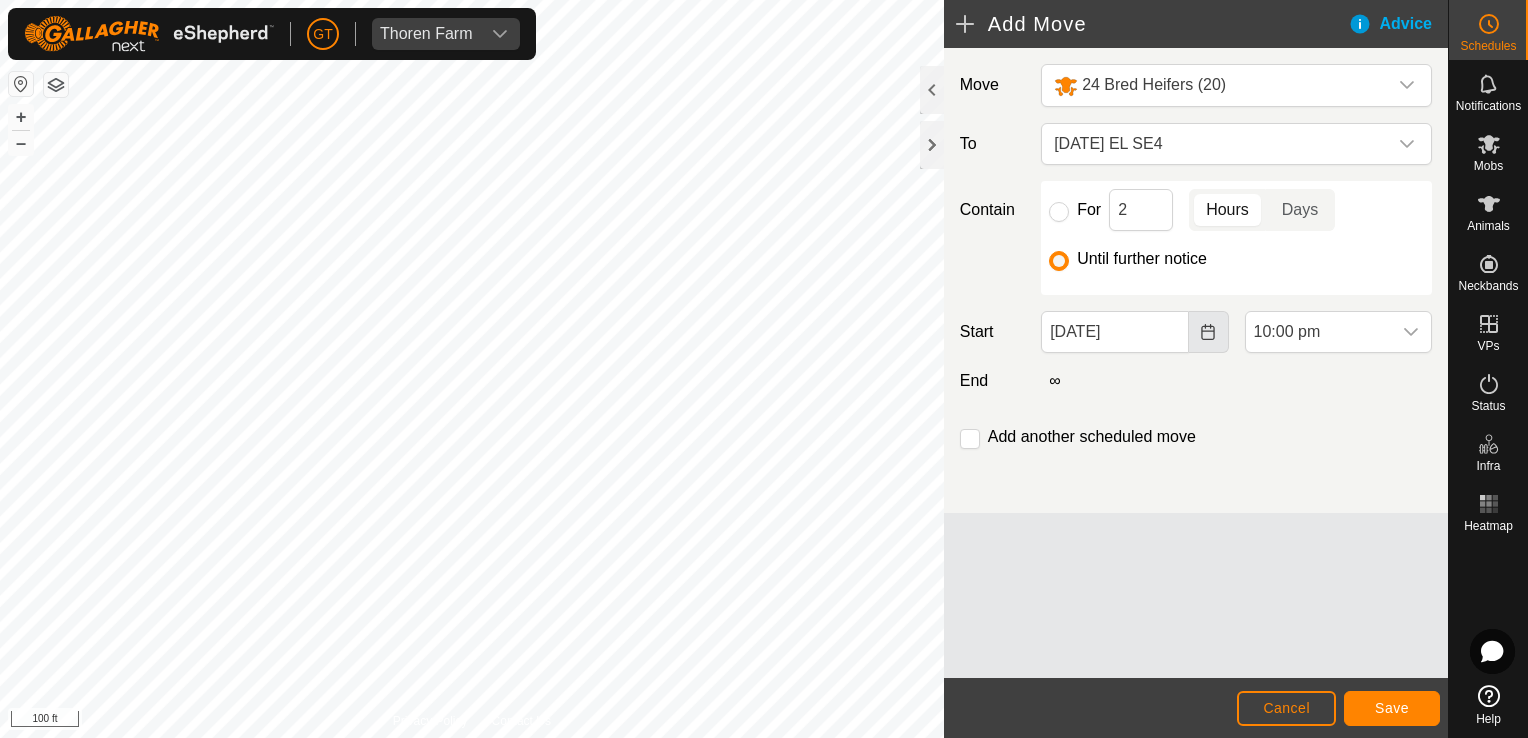 click 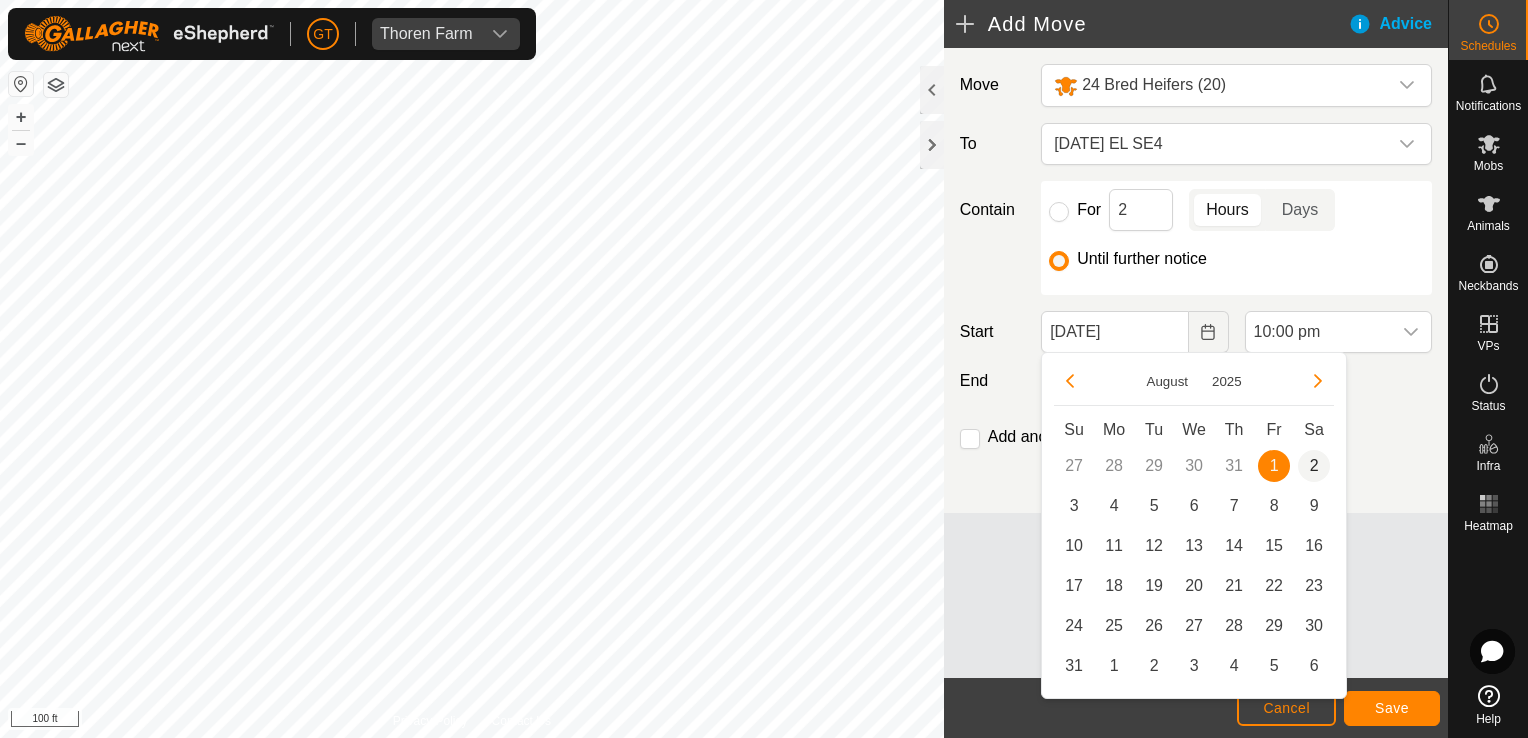 click on "2" at bounding box center (1314, 466) 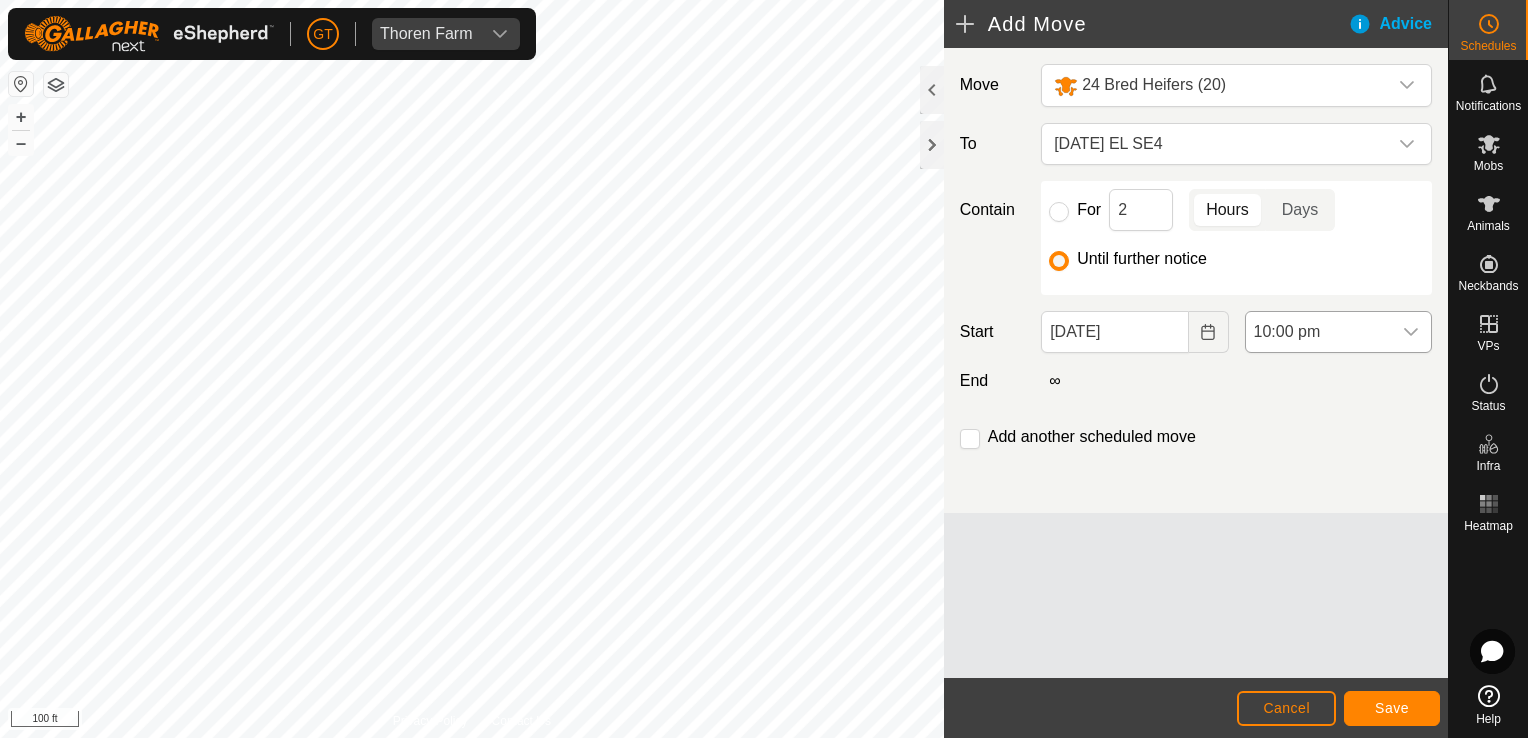 click 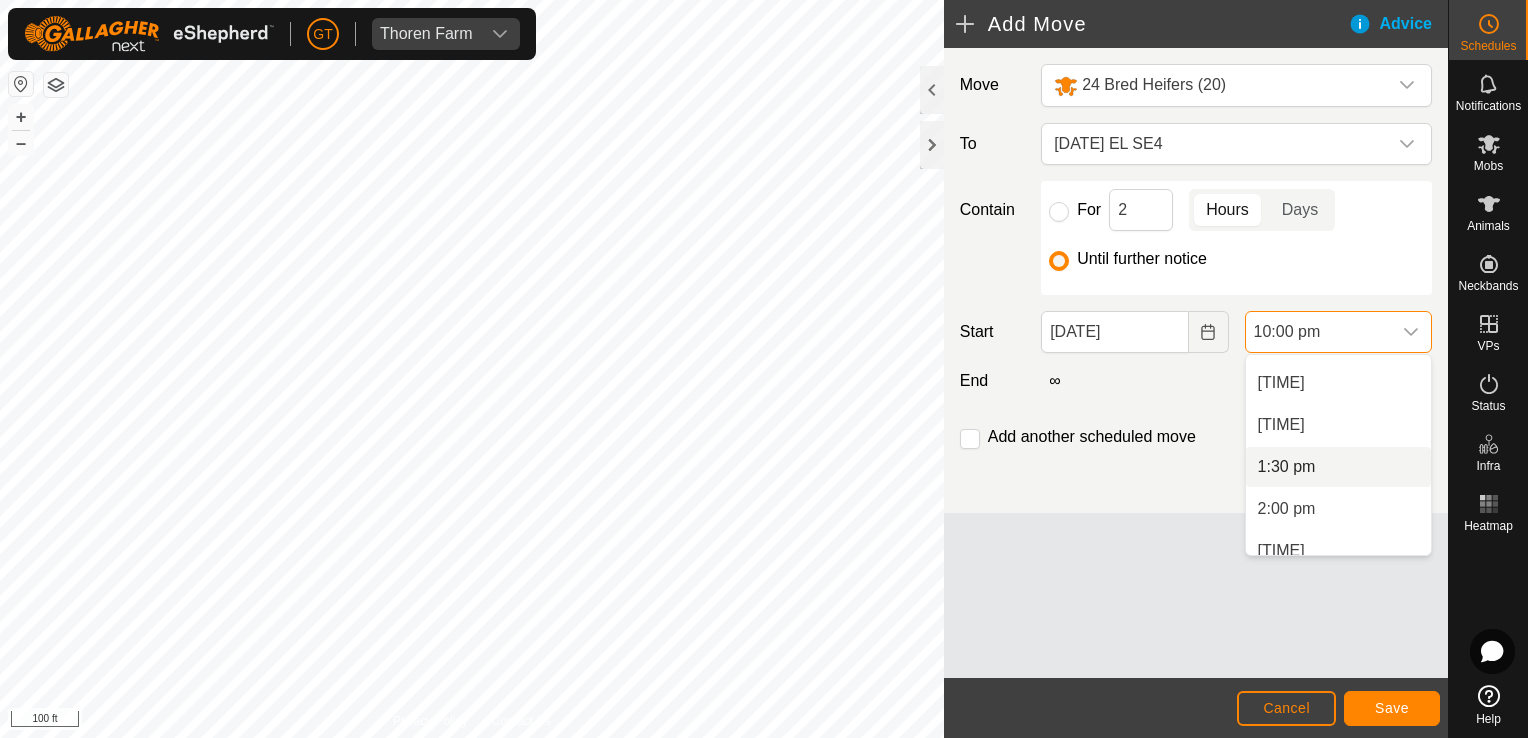 scroll, scrollTop: 1008, scrollLeft: 0, axis: vertical 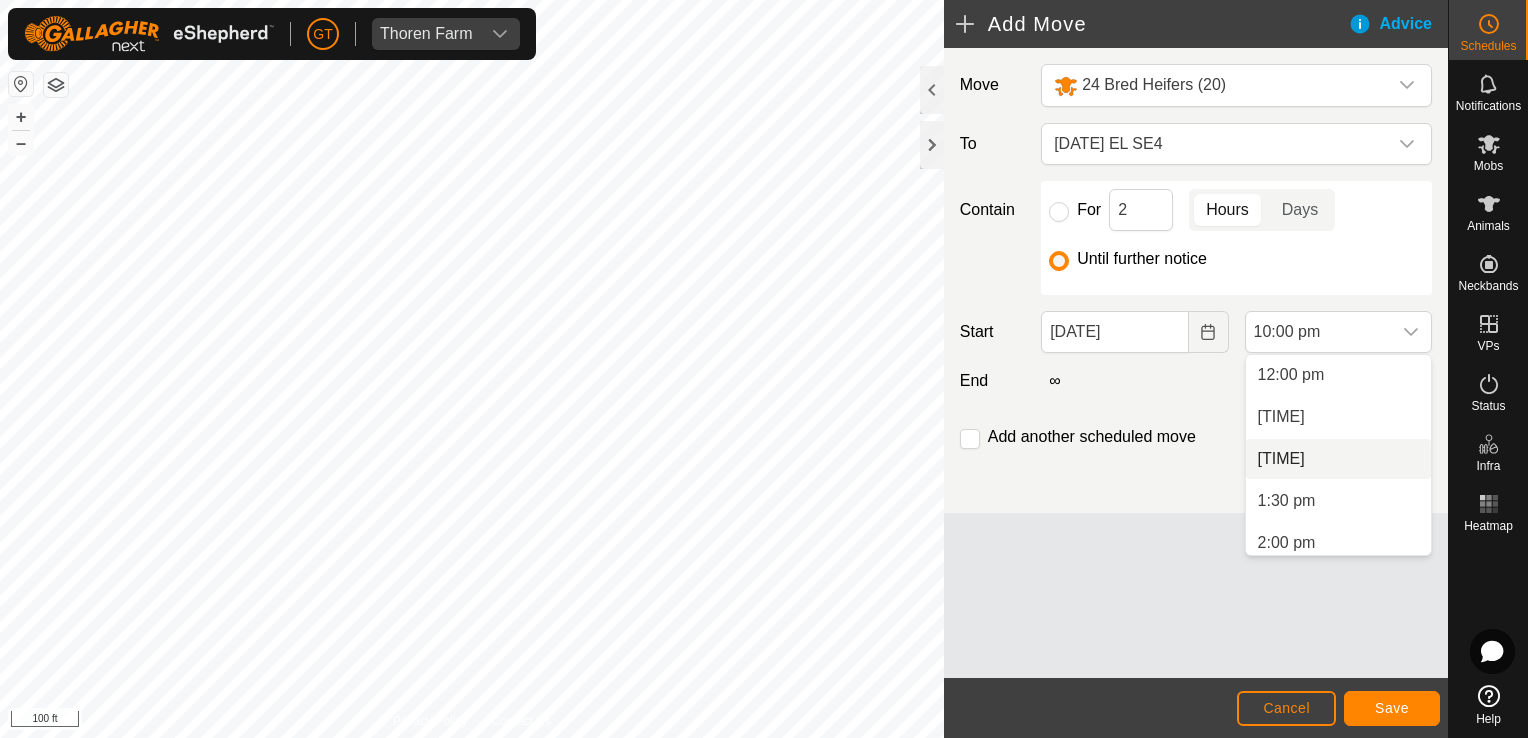 click on "[TIME]" at bounding box center [1338, 459] 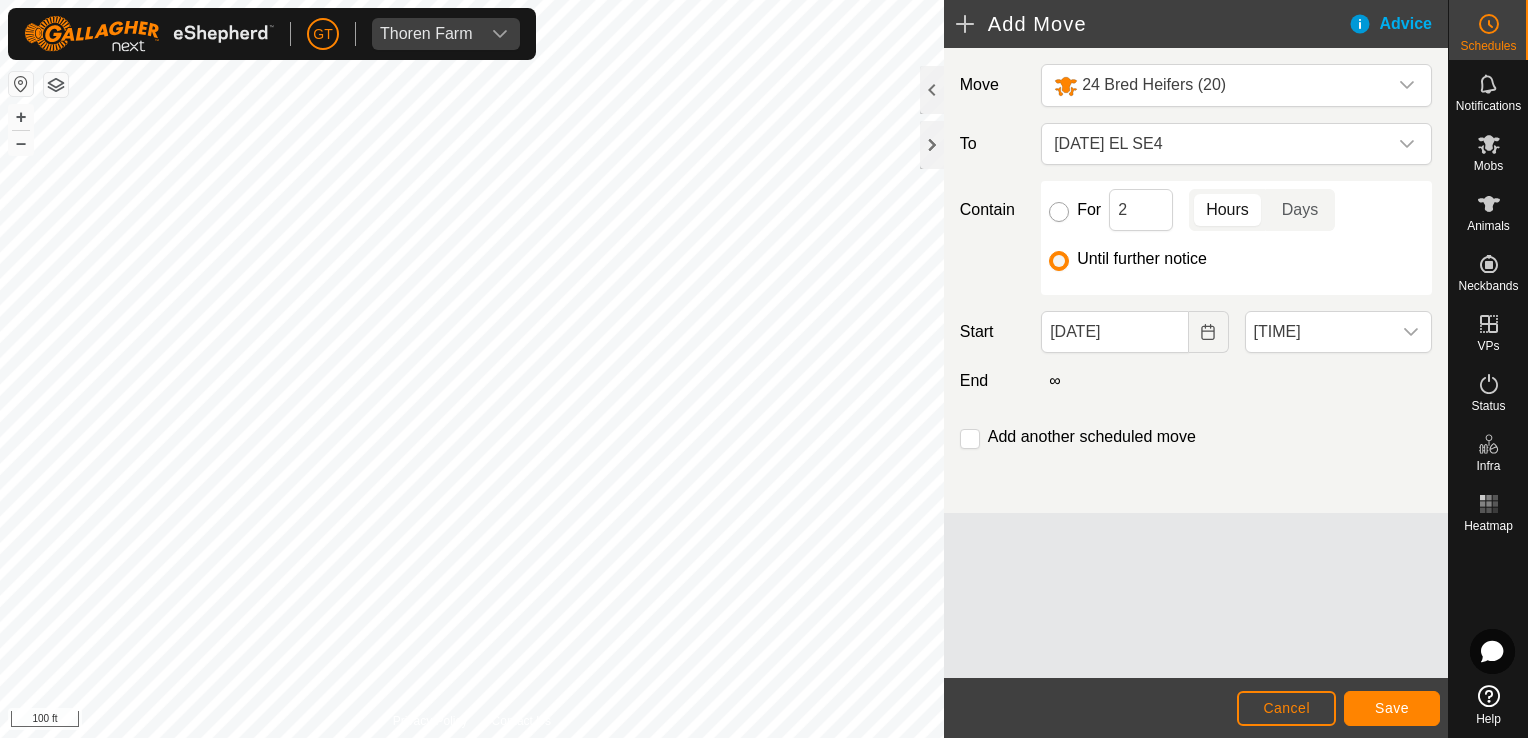 click on "For" at bounding box center (1059, 212) 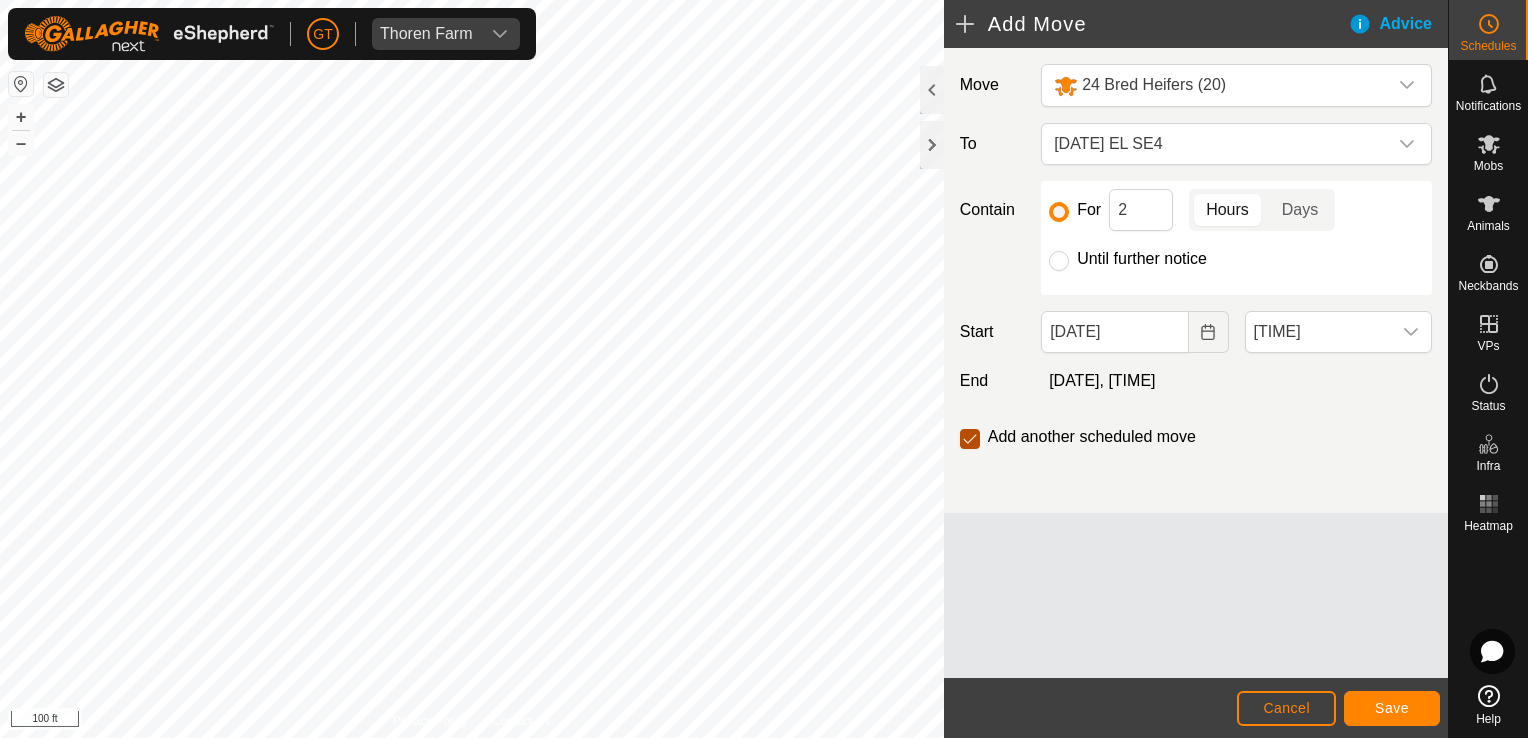click at bounding box center [970, 439] 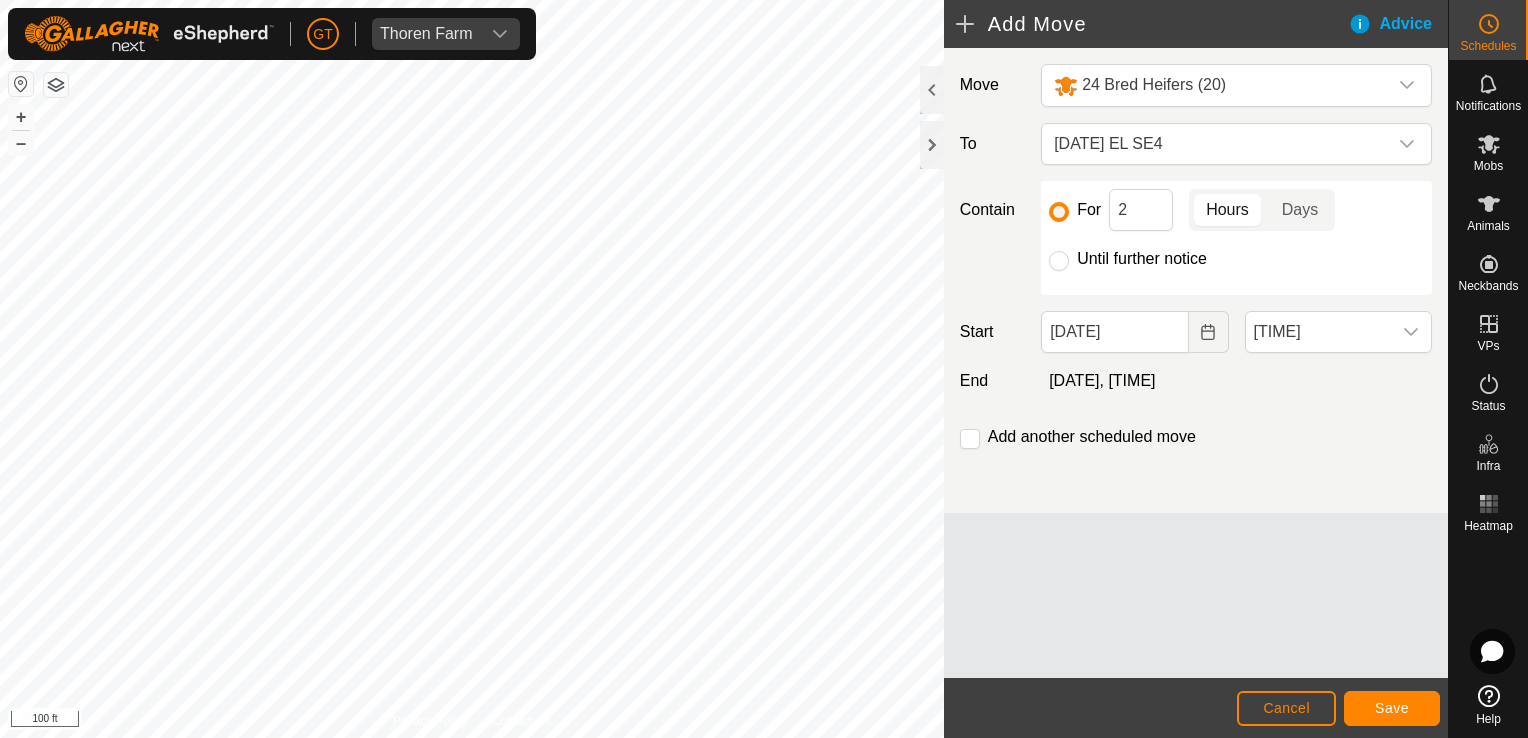 click on "[DATE], [TIME]" 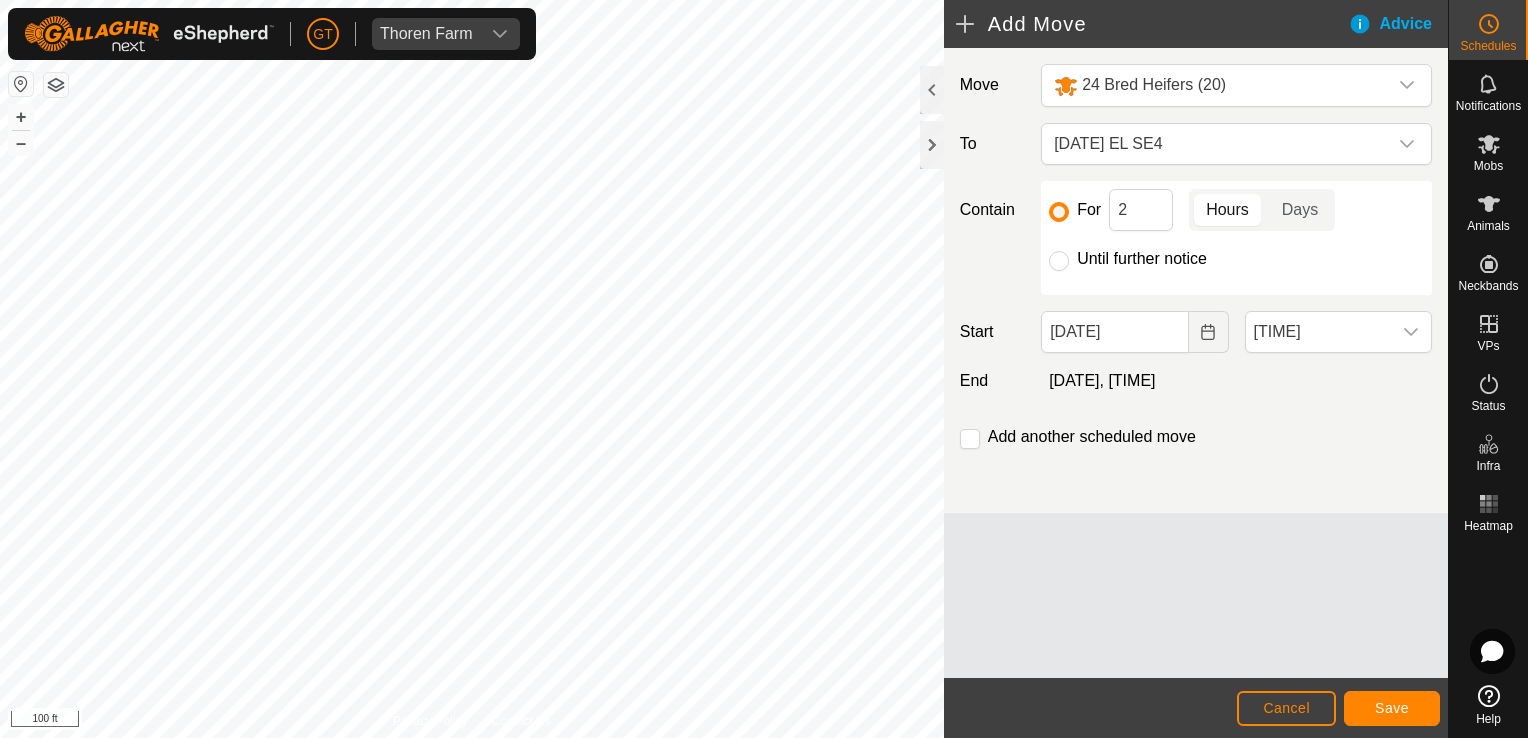 drag, startPoint x: 1059, startPoint y: 255, endPoint x: 1077, endPoint y: 251, distance: 18.439089 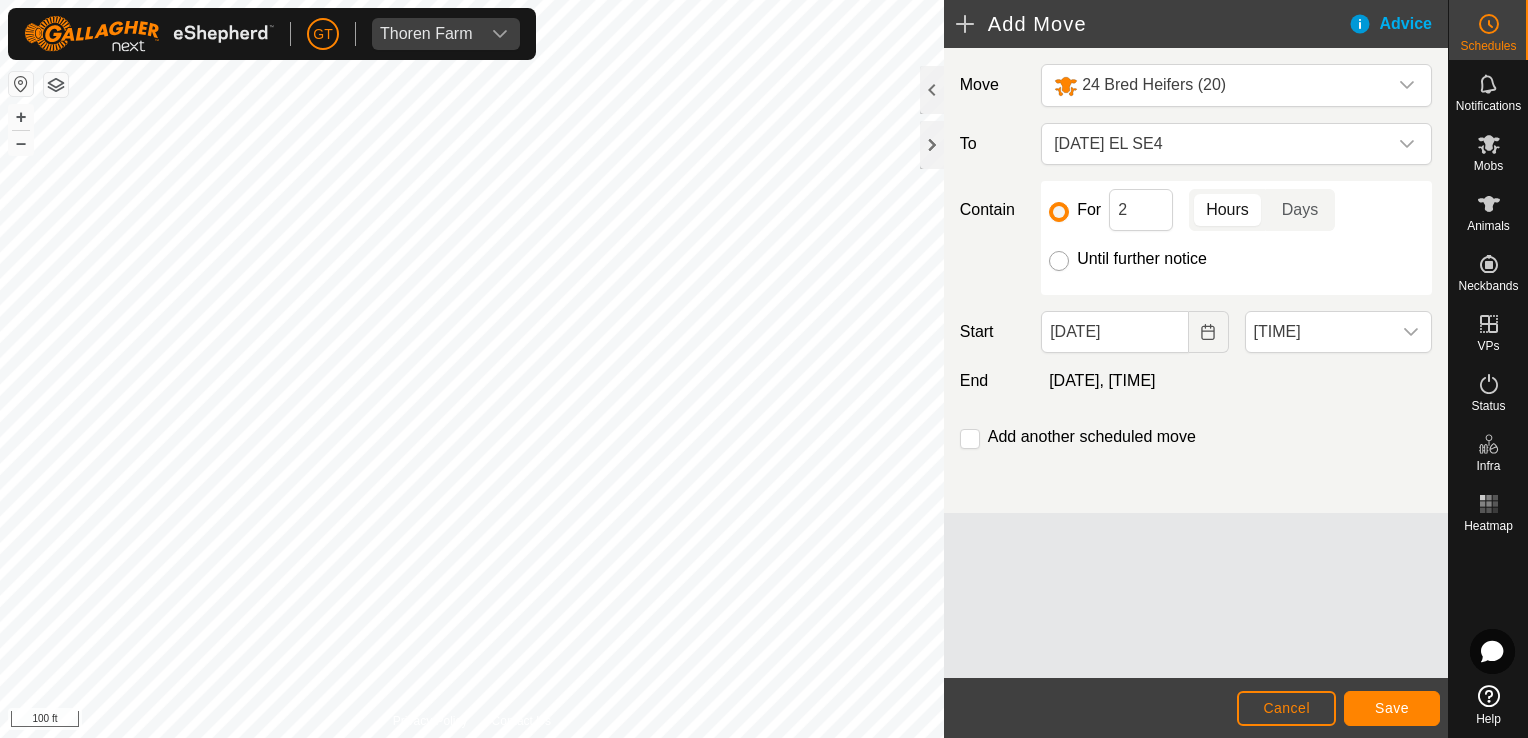 click on "Until further notice" at bounding box center (1059, 261) 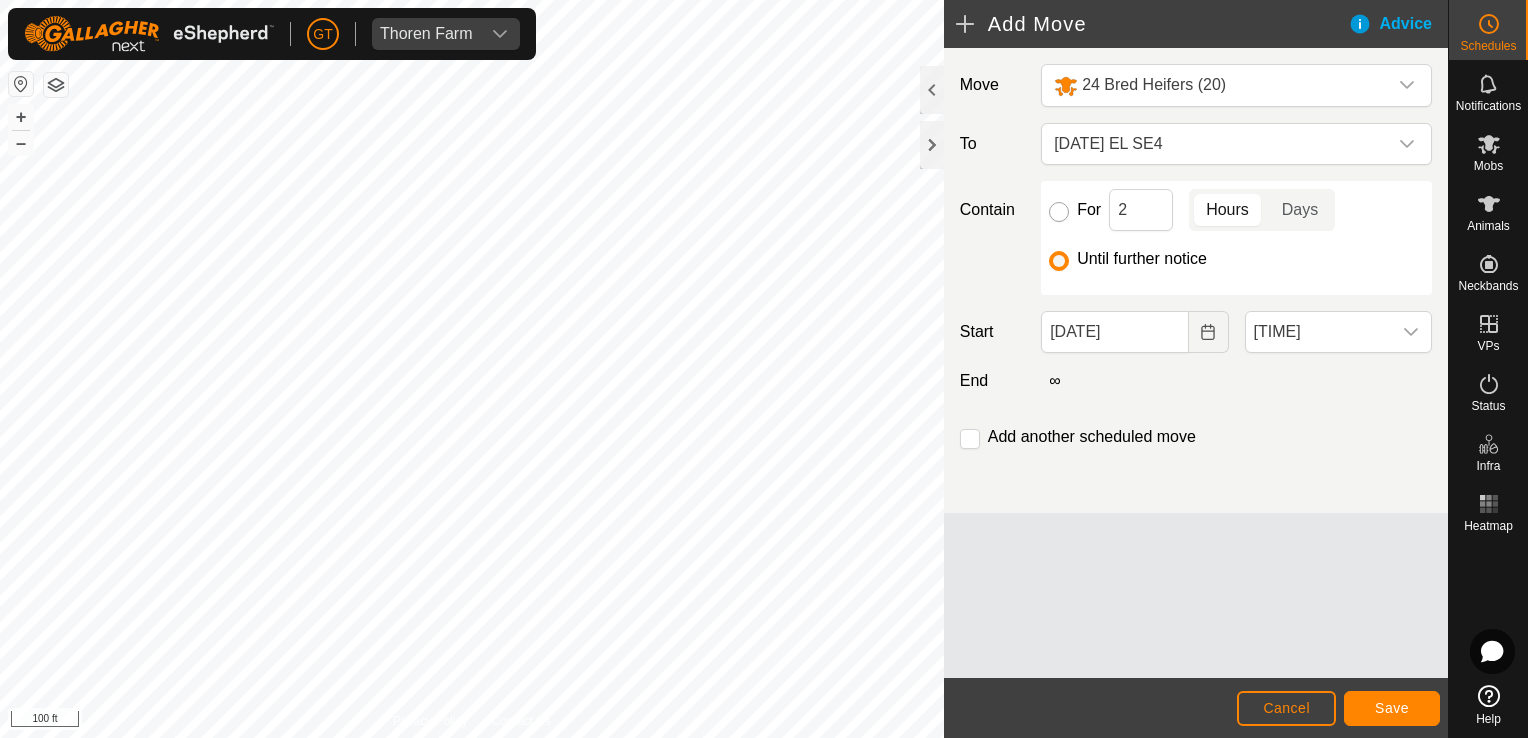 click on "For" at bounding box center (1059, 212) 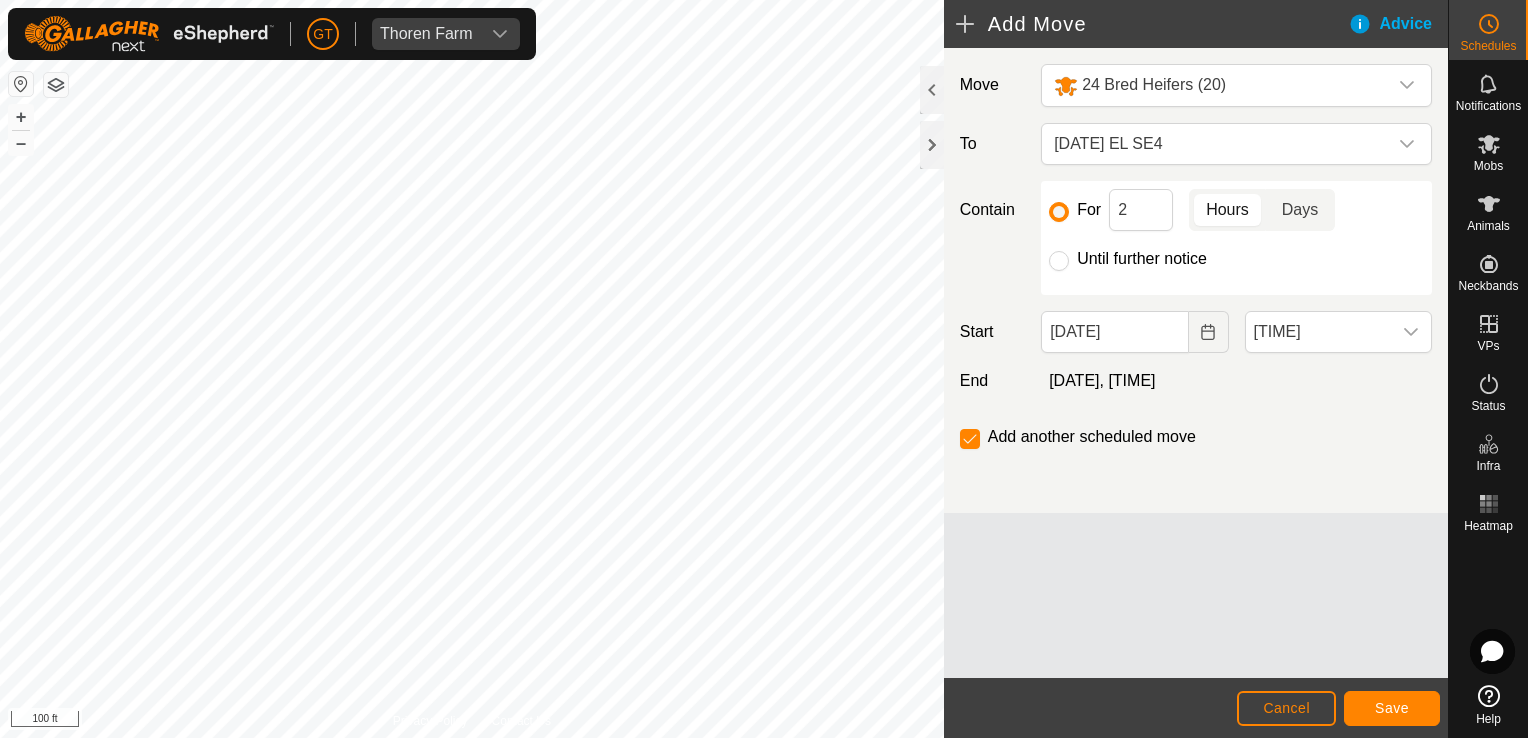 click on "Days" 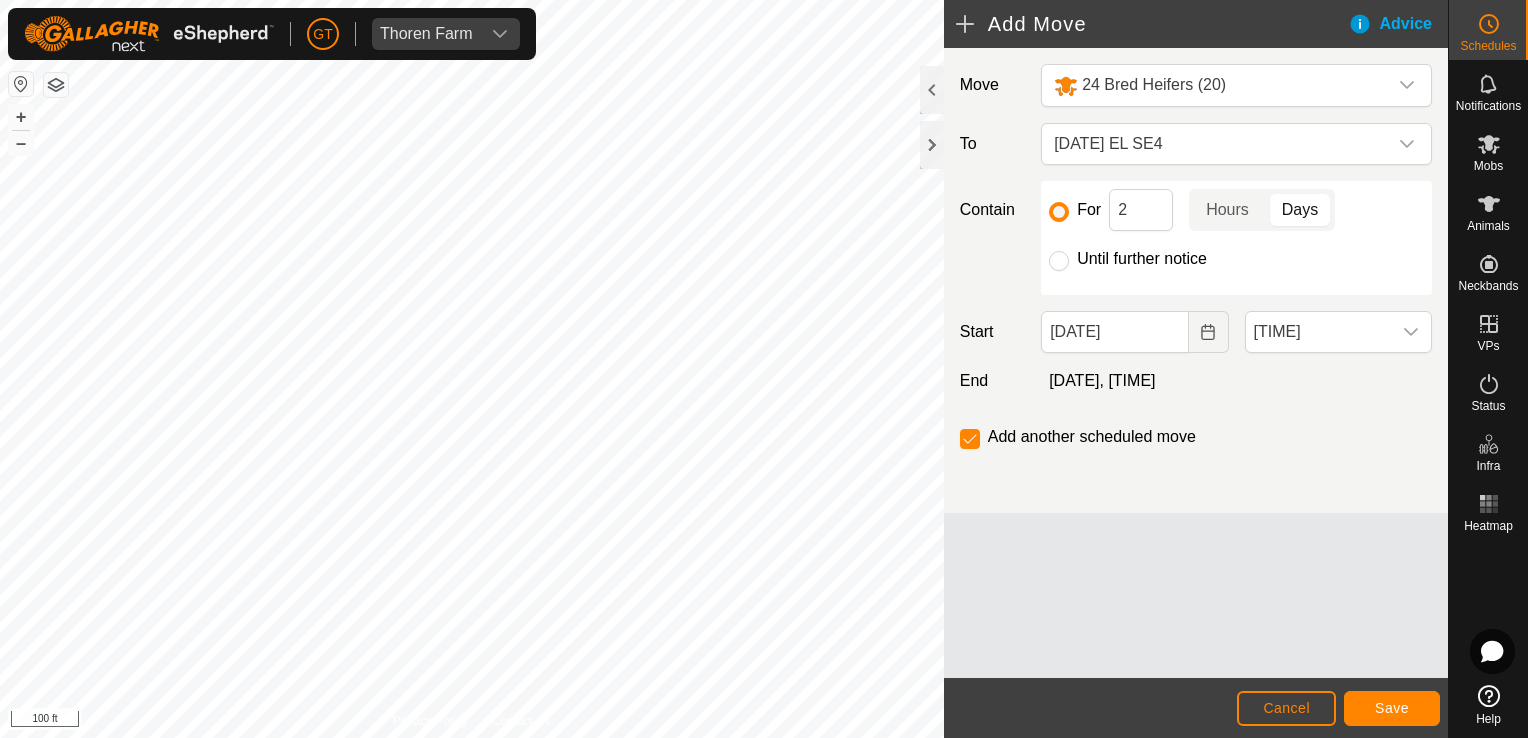 click 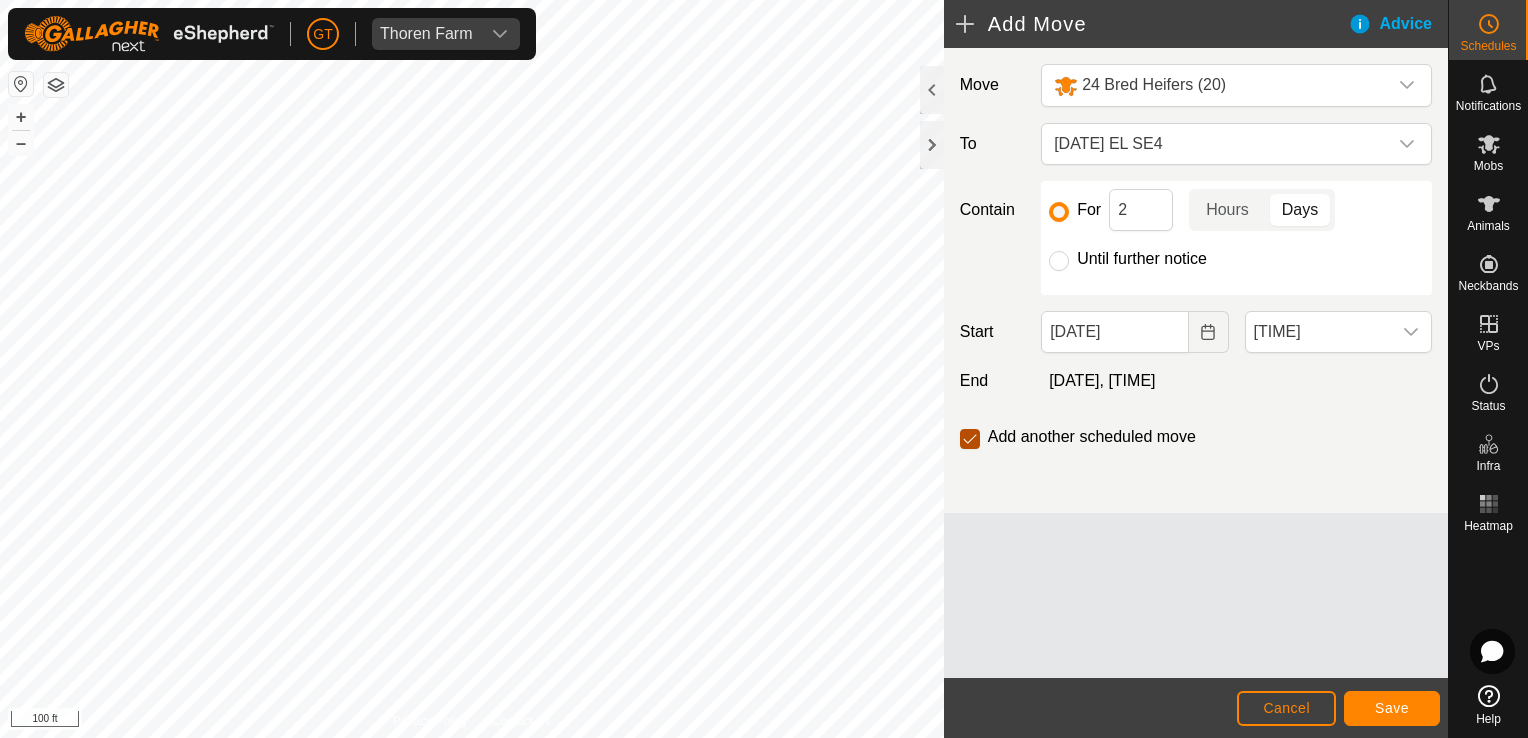 click at bounding box center [970, 439] 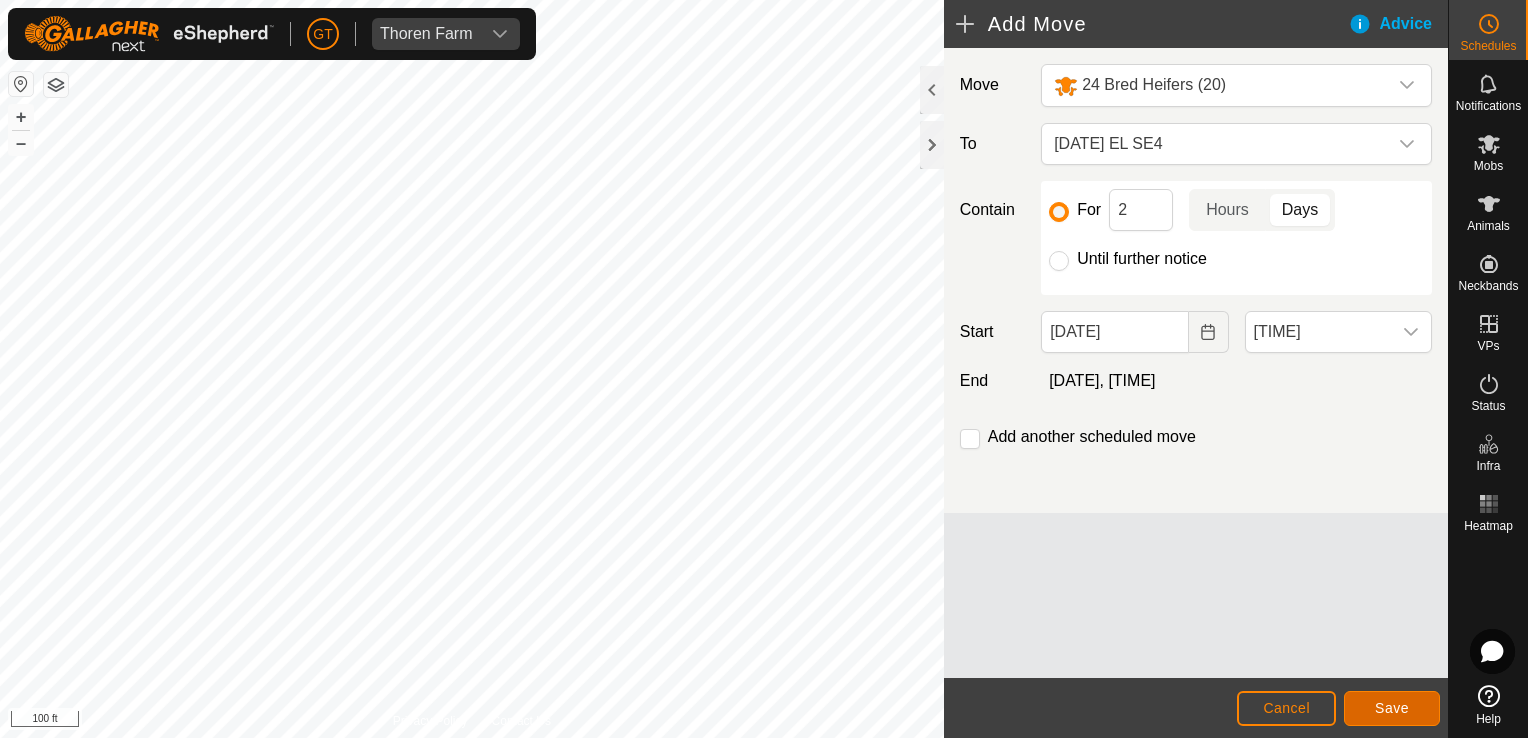 click on "Save" 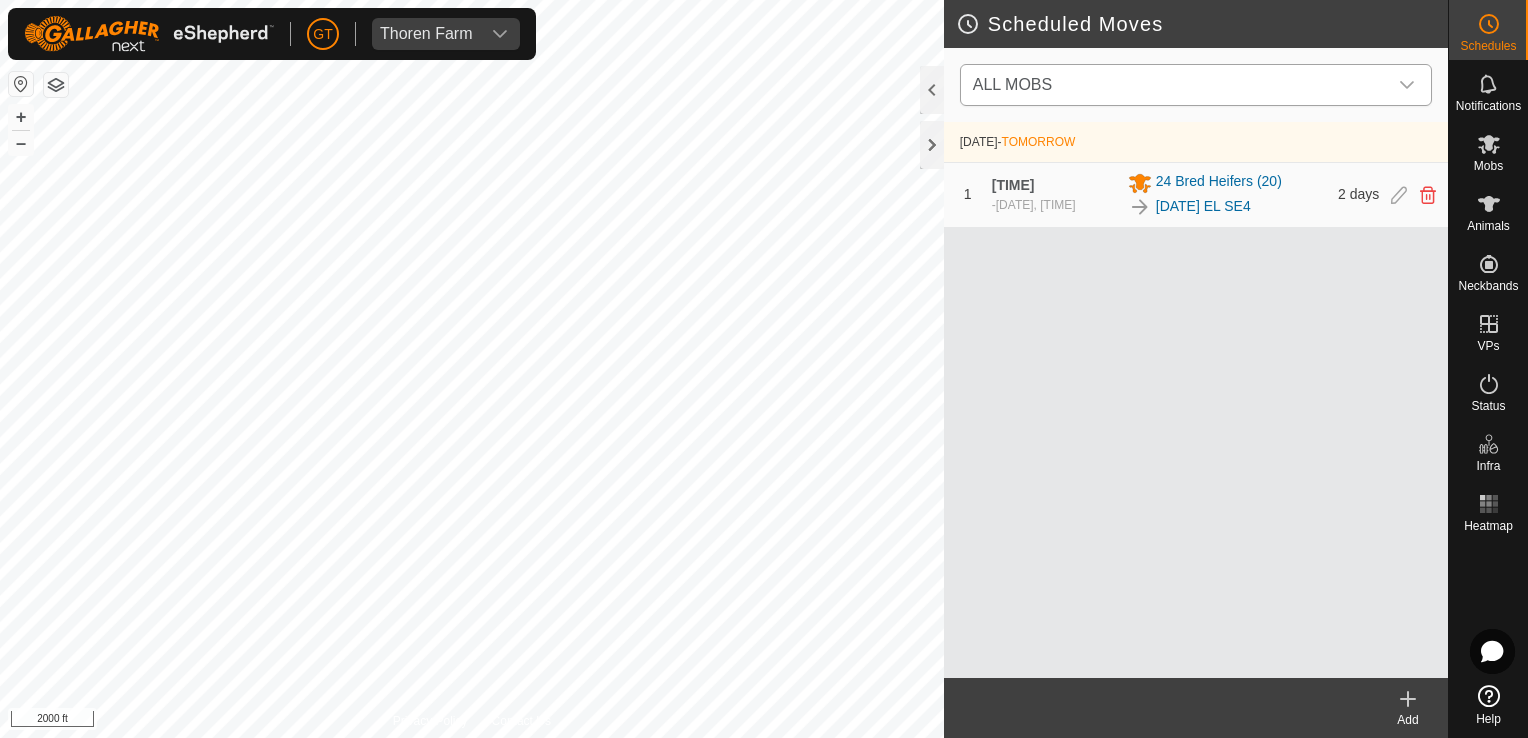 click 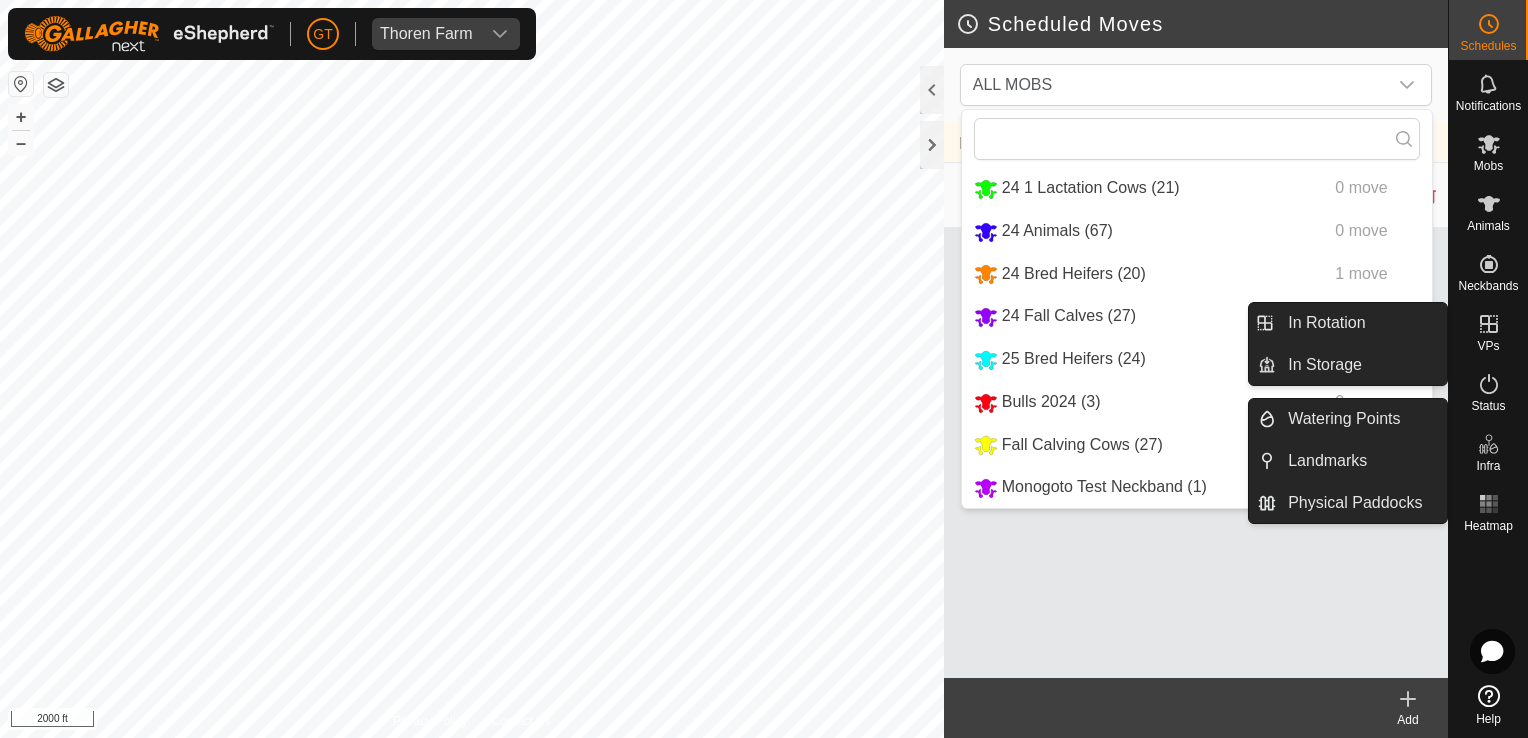 click 